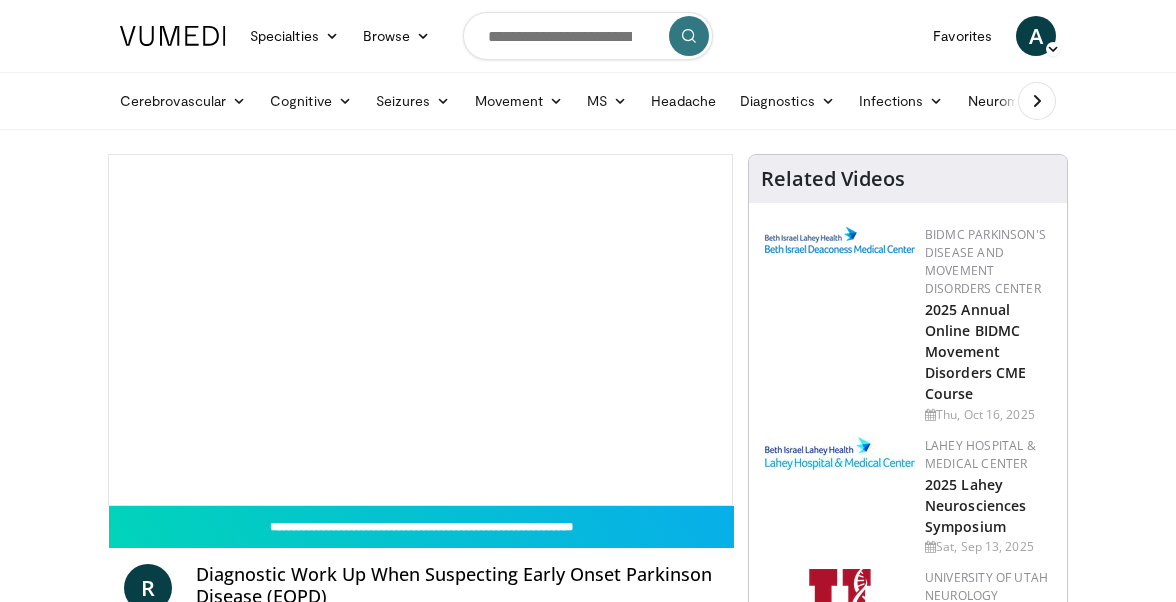 scroll, scrollTop: 0, scrollLeft: 0, axis: both 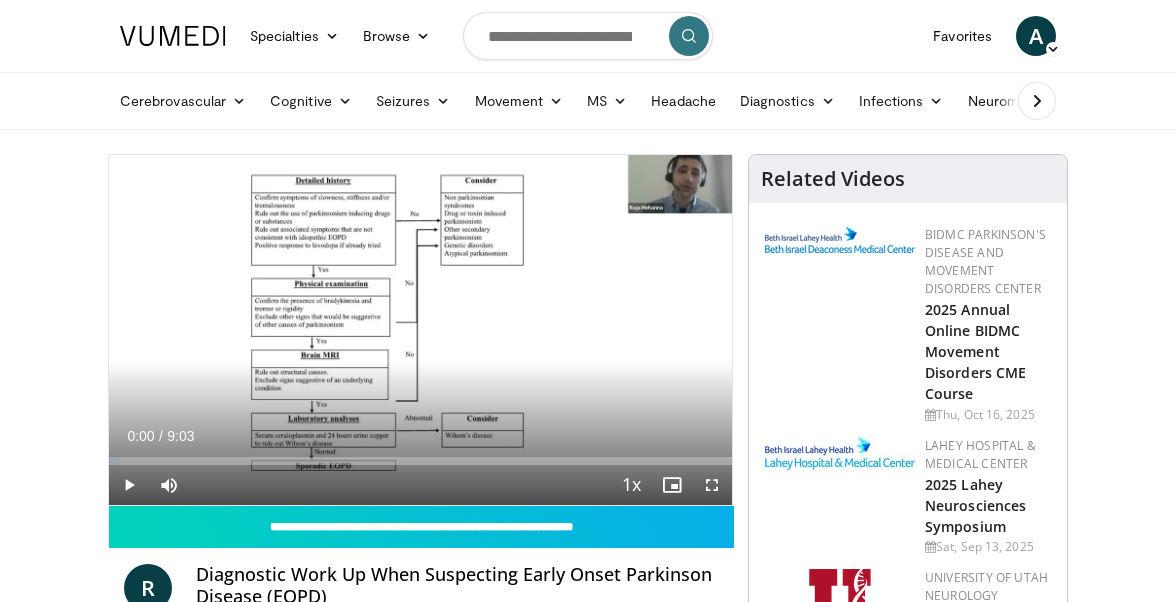 click at bounding box center (129, 485) 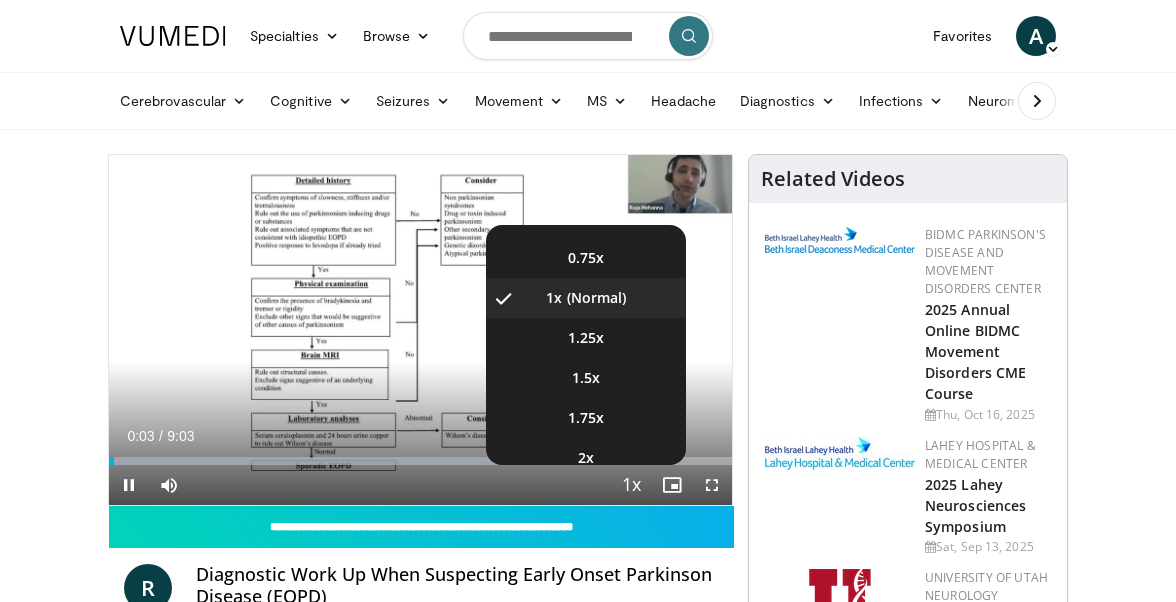 scroll, scrollTop: 80, scrollLeft: 0, axis: vertical 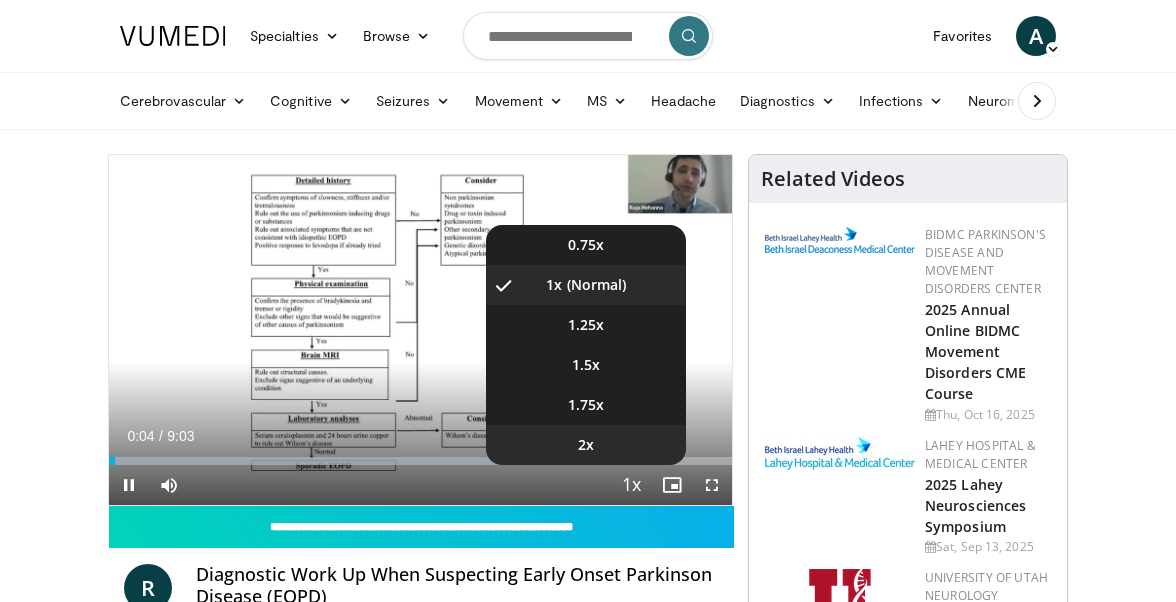click on "2x" at bounding box center (586, 445) 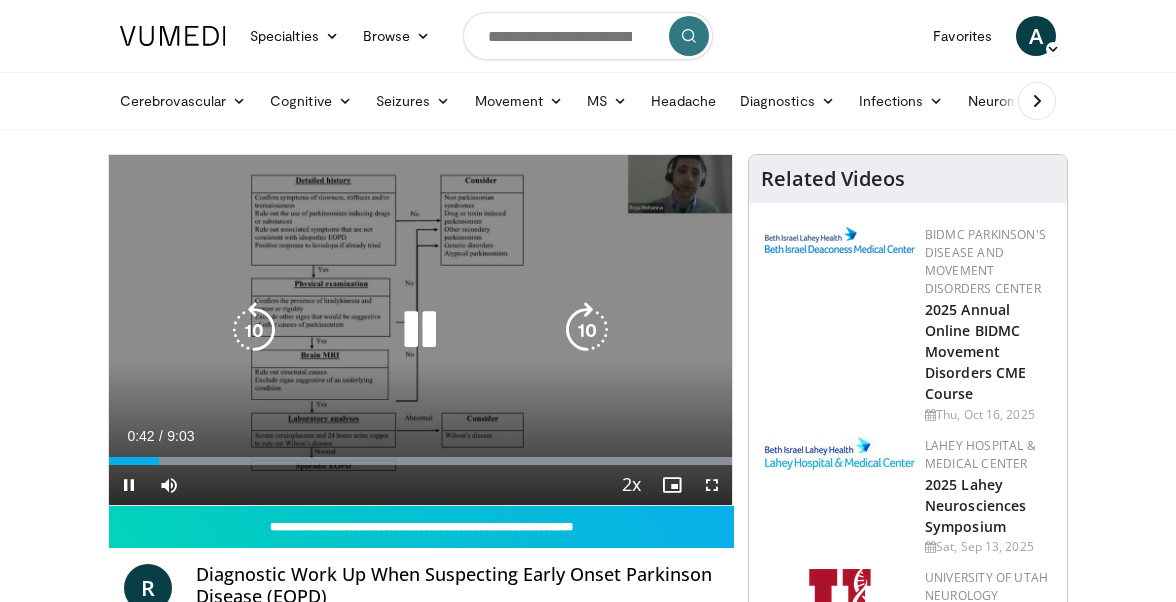 click at bounding box center (420, 330) 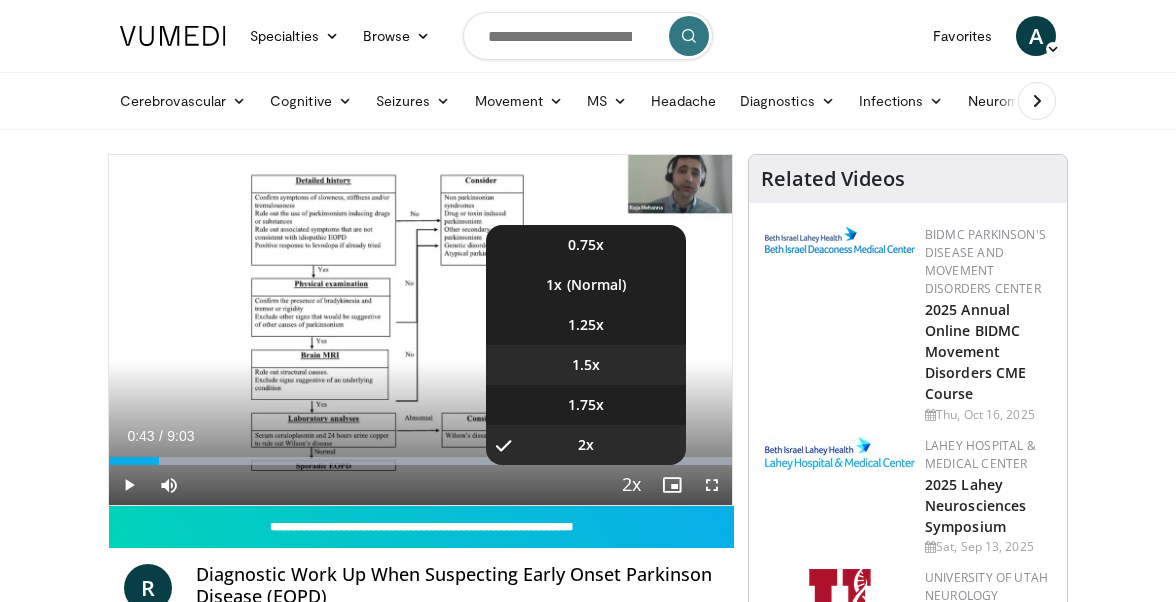 click on "1.5x" at bounding box center (586, 365) 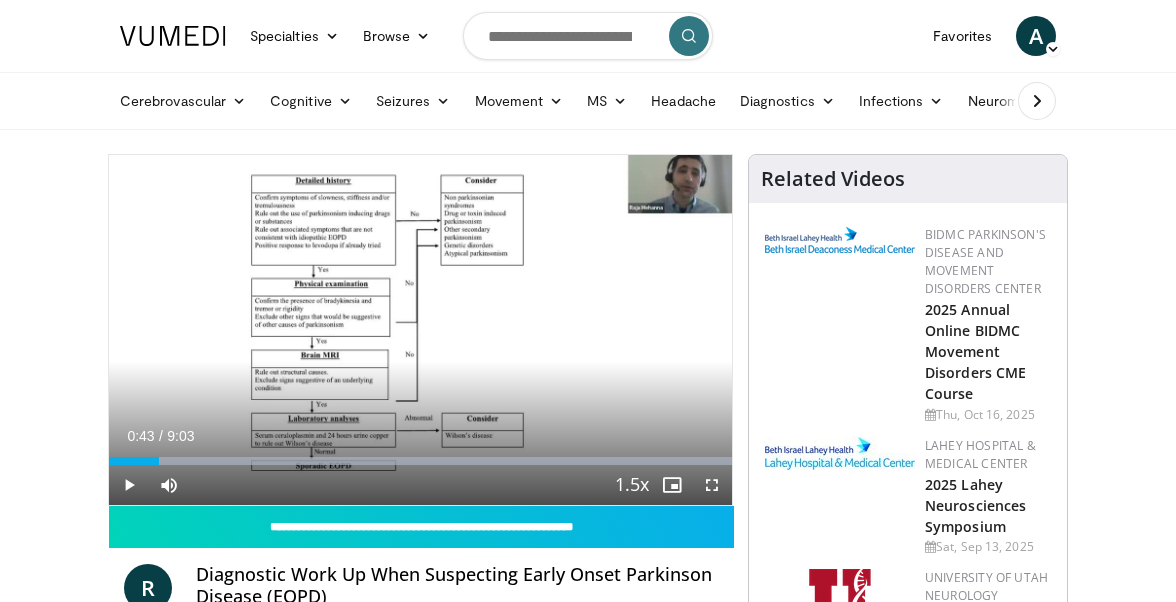 click at bounding box center (129, 485) 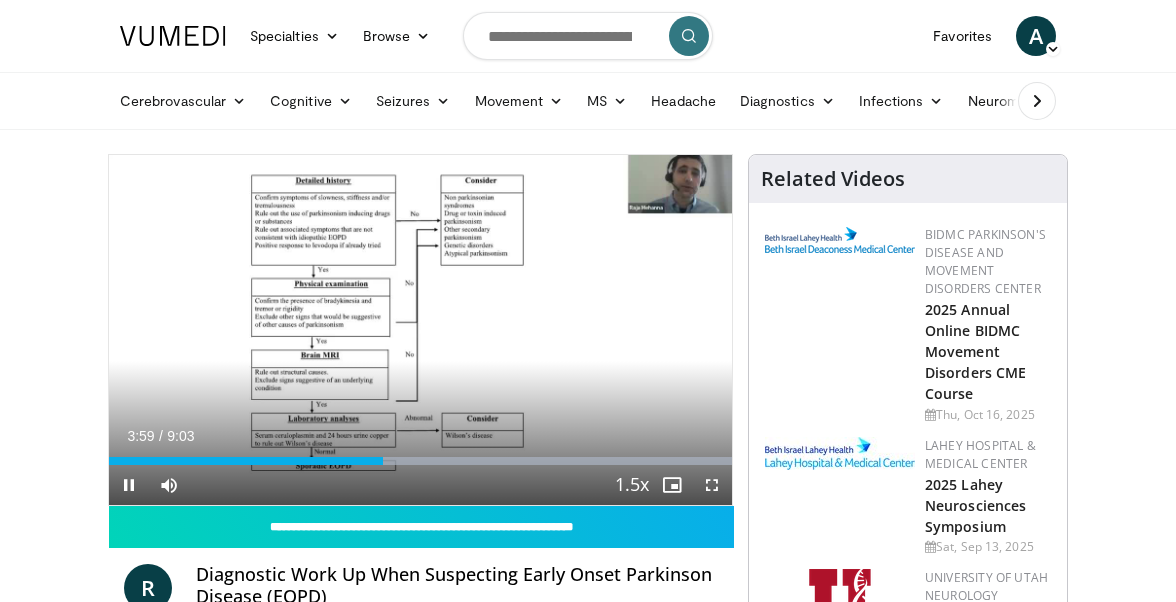 click at bounding box center (712, 485) 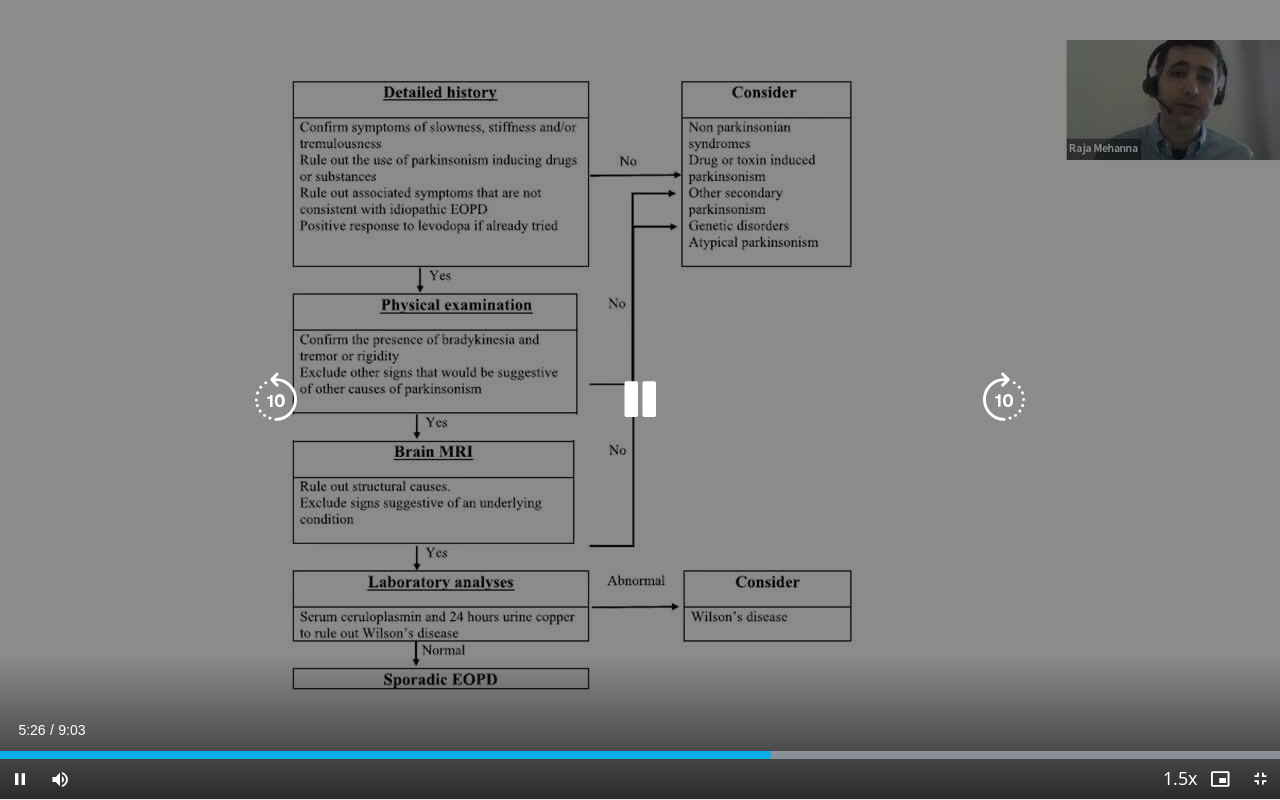 click at bounding box center [640, 400] 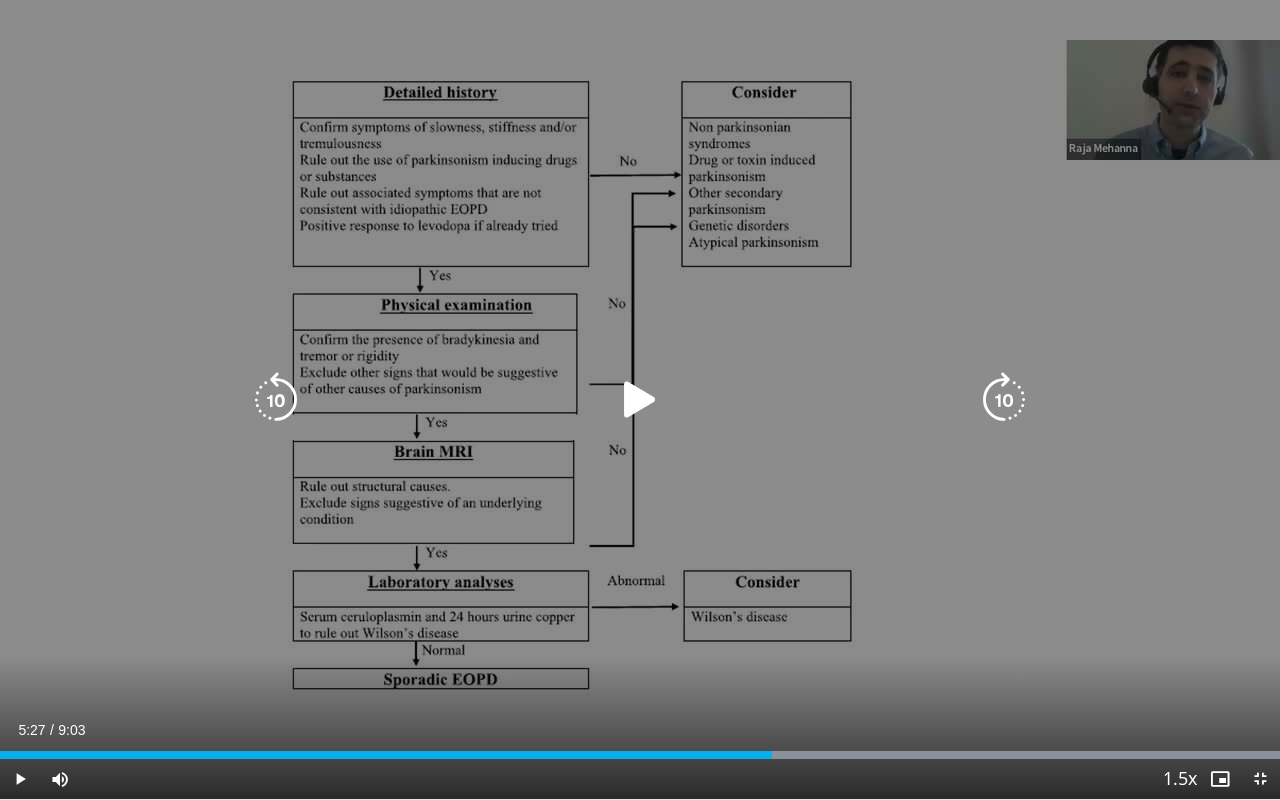 click at bounding box center (640, 400) 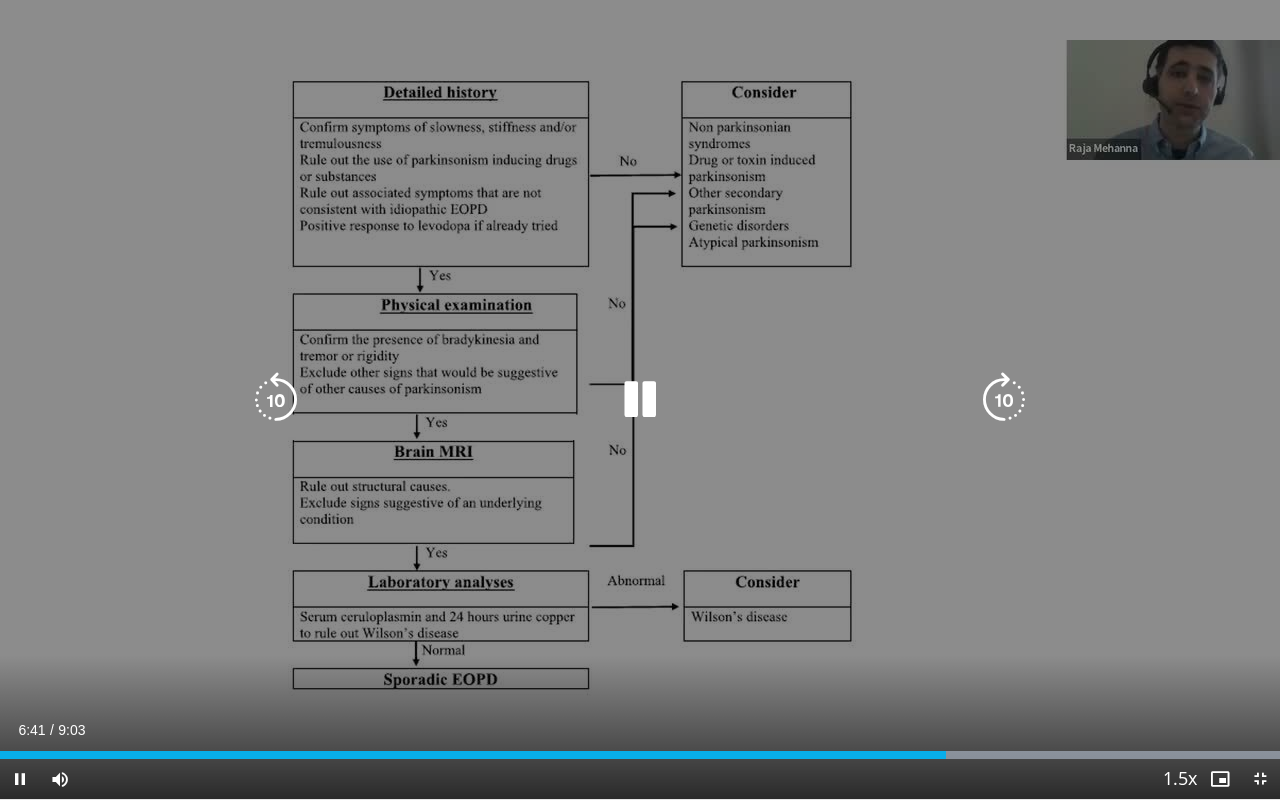 click at bounding box center [640, 400] 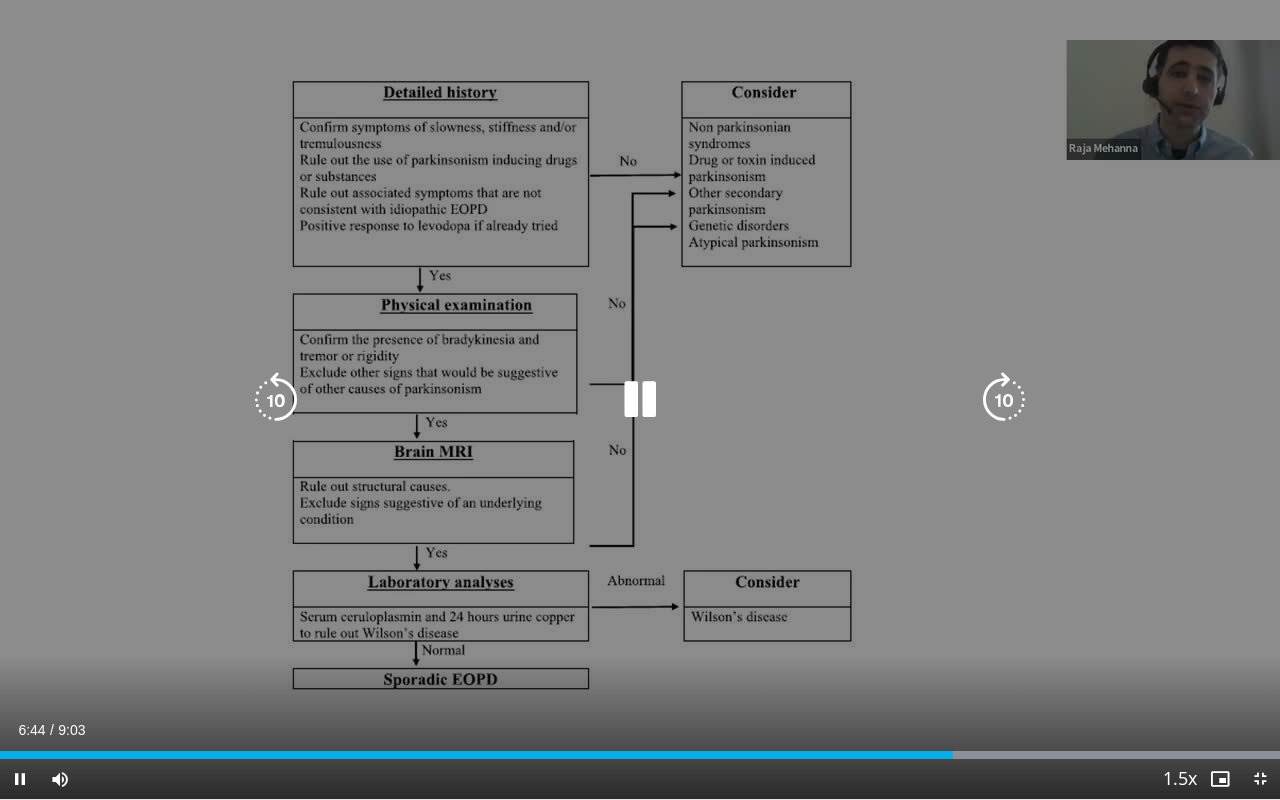 click at bounding box center (640, 400) 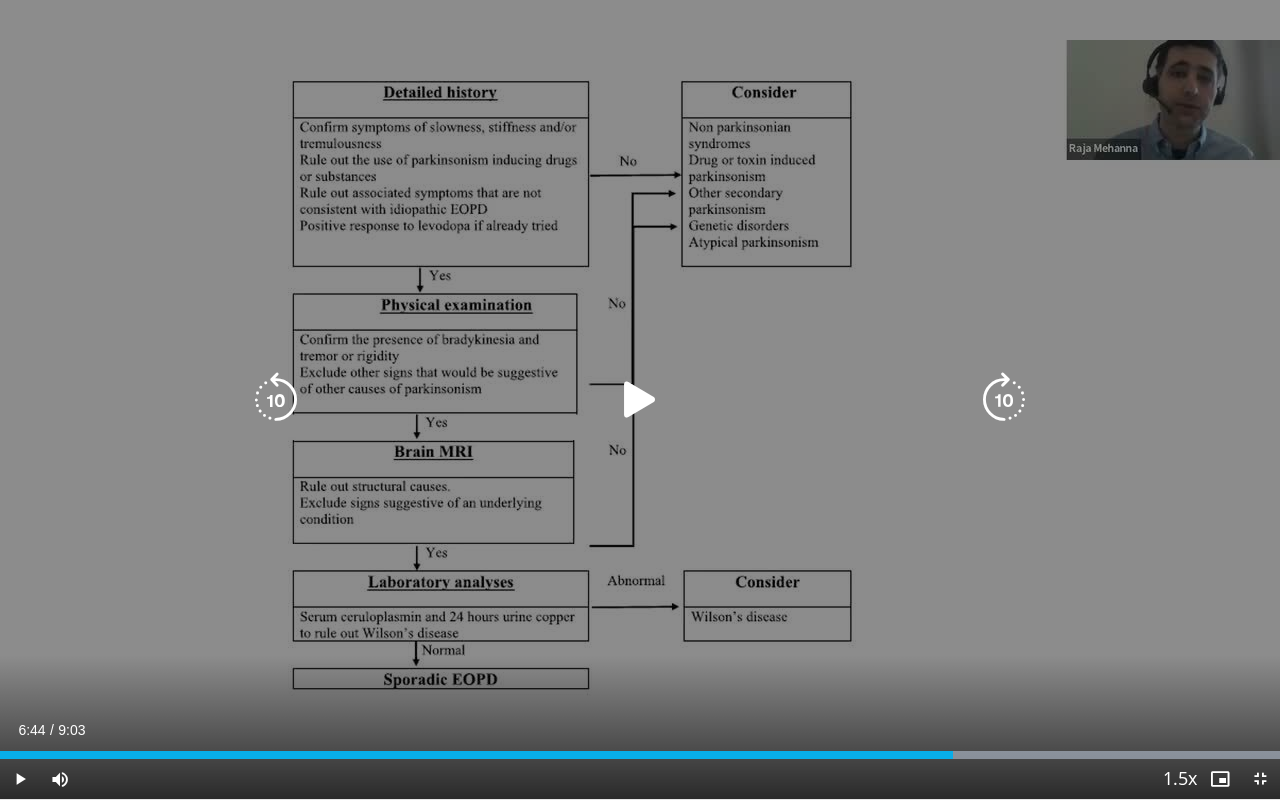 click at bounding box center [276, 400] 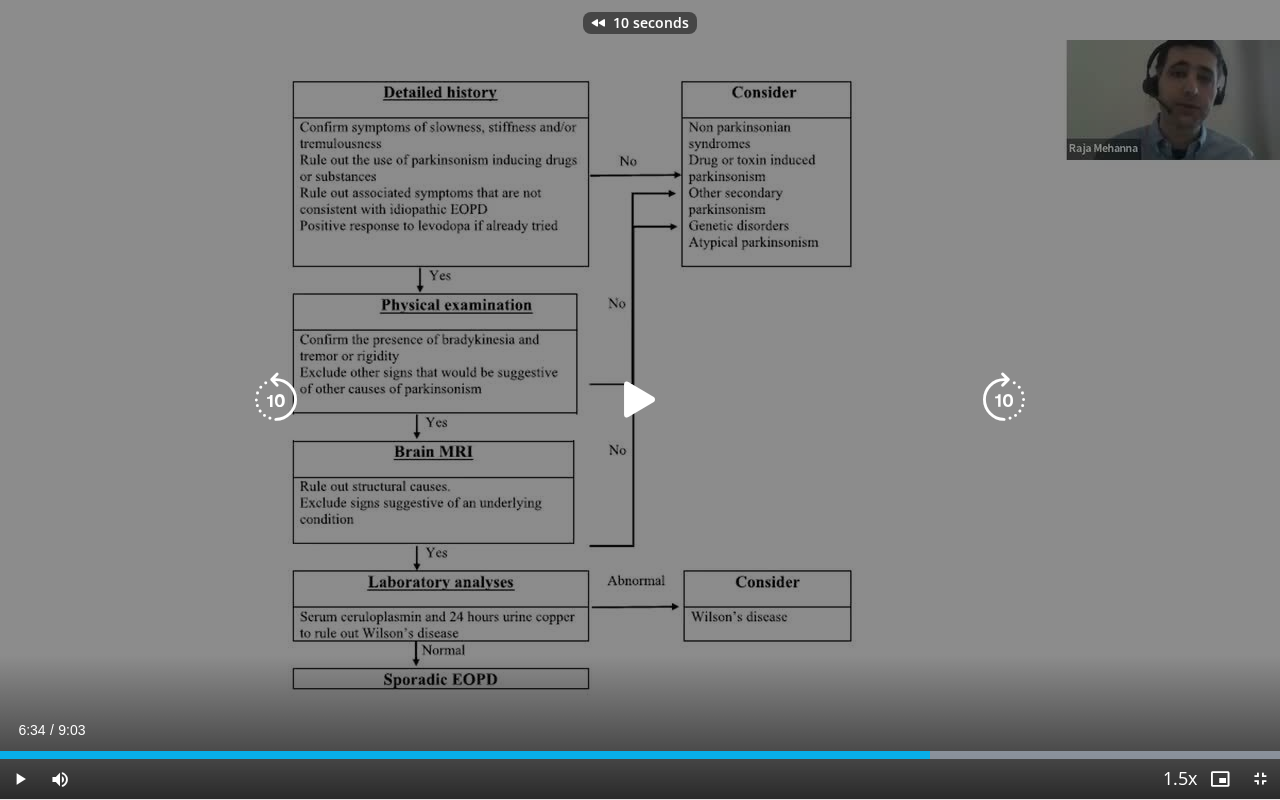 click at bounding box center (276, 400) 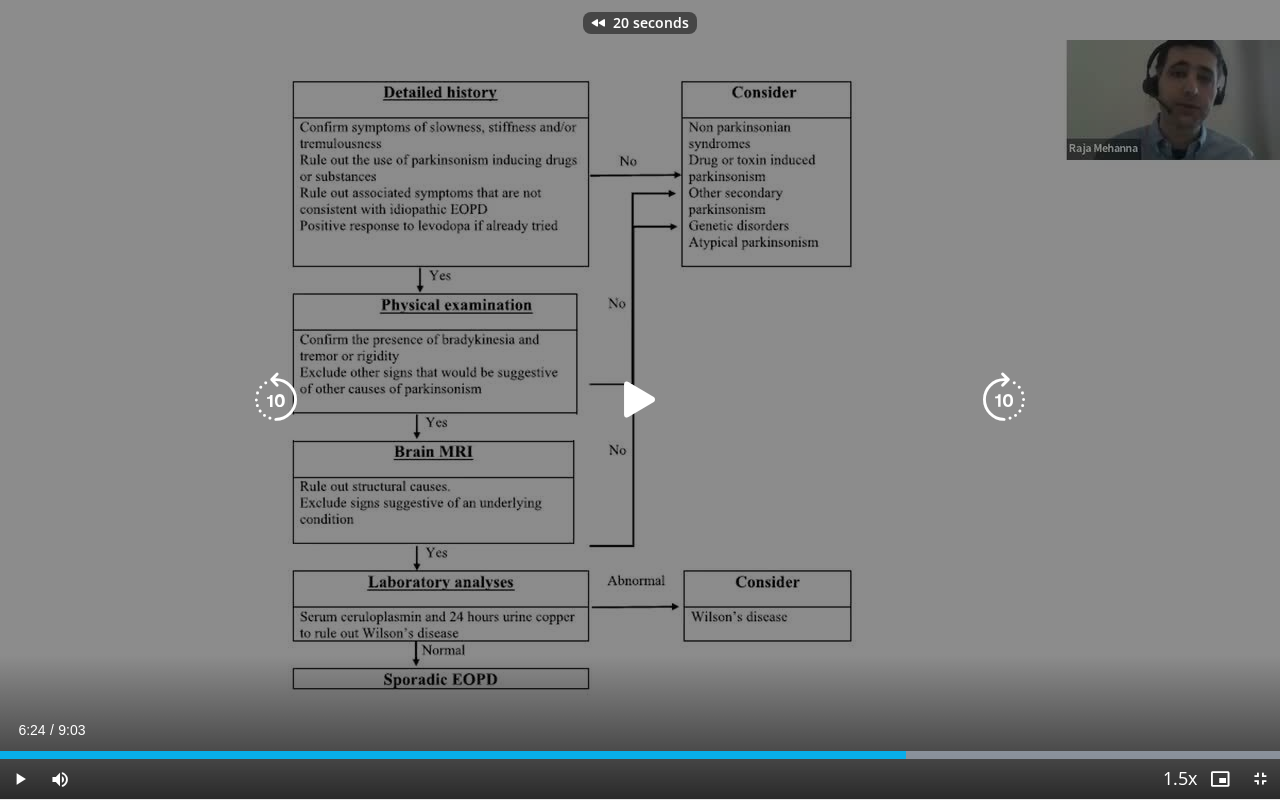 click at bounding box center (276, 400) 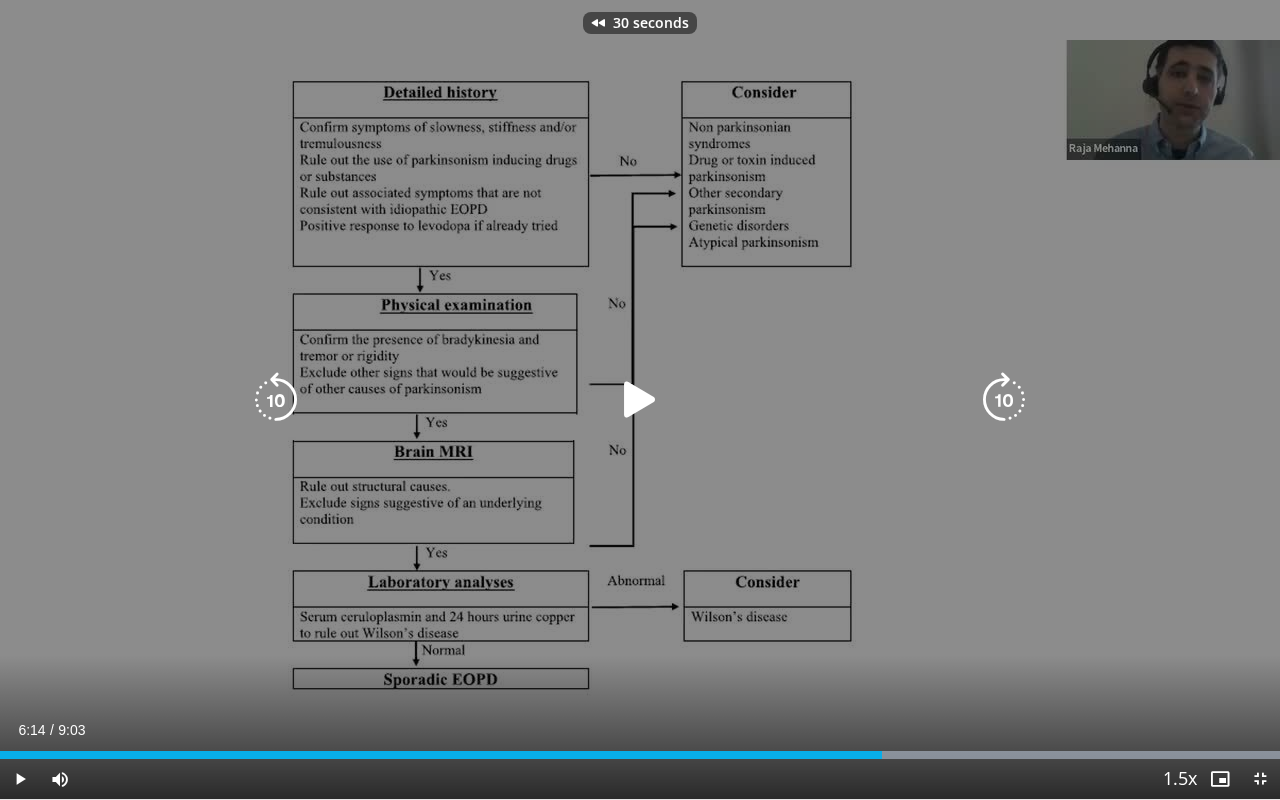 click at bounding box center [276, 400] 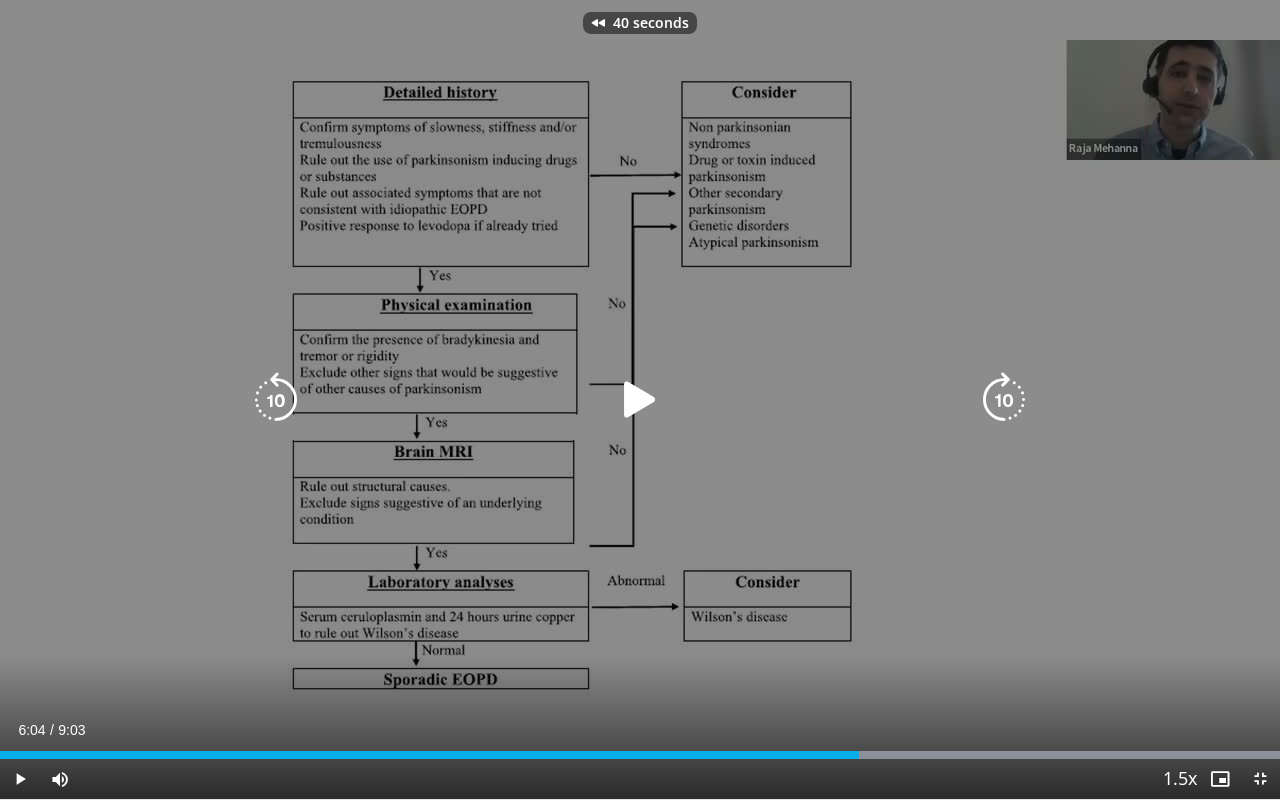 click at bounding box center [276, 400] 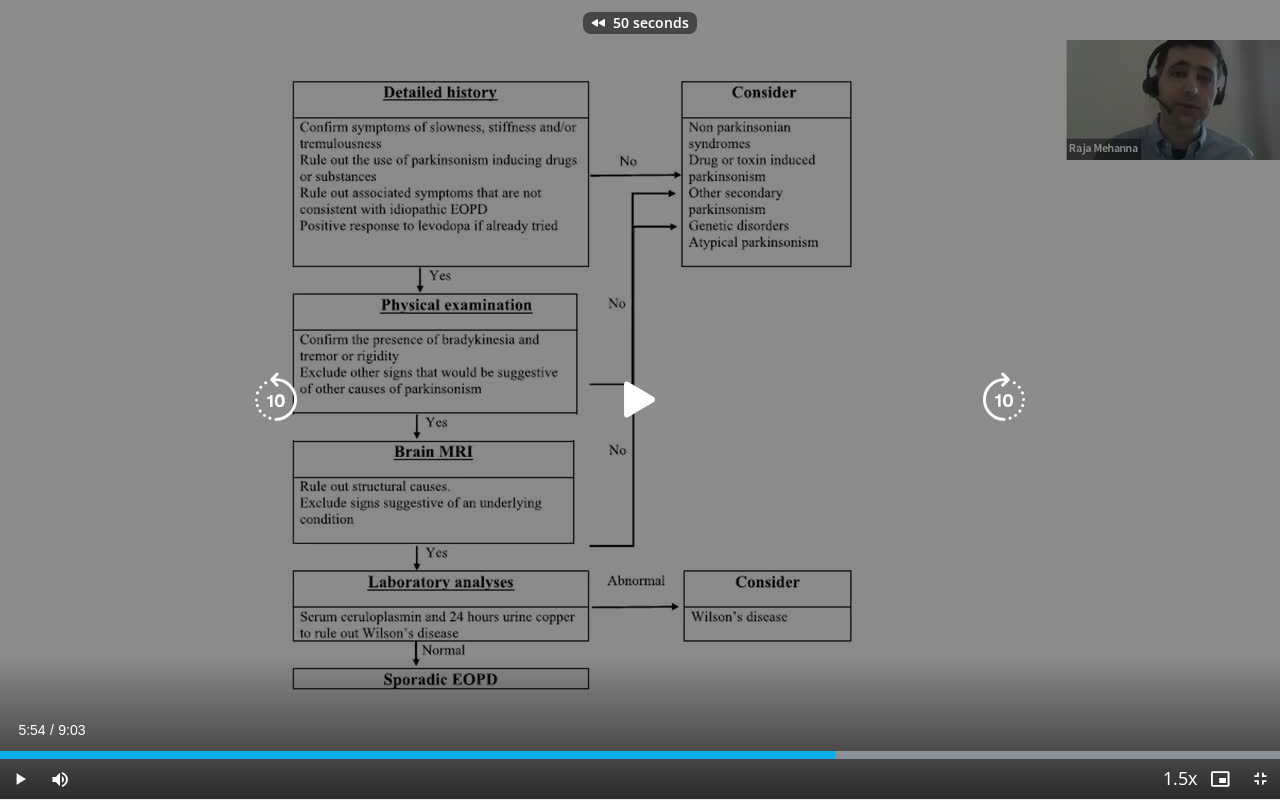 click at bounding box center [276, 400] 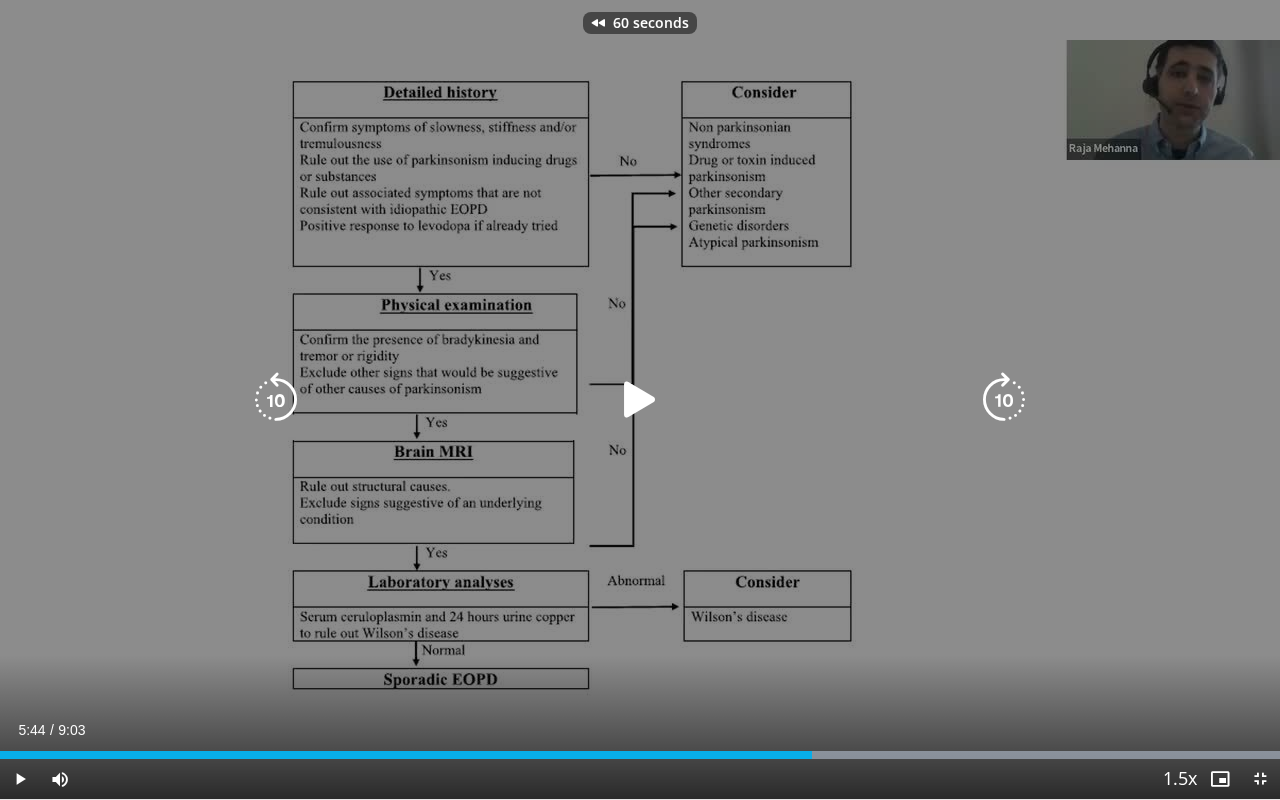 click at bounding box center [276, 400] 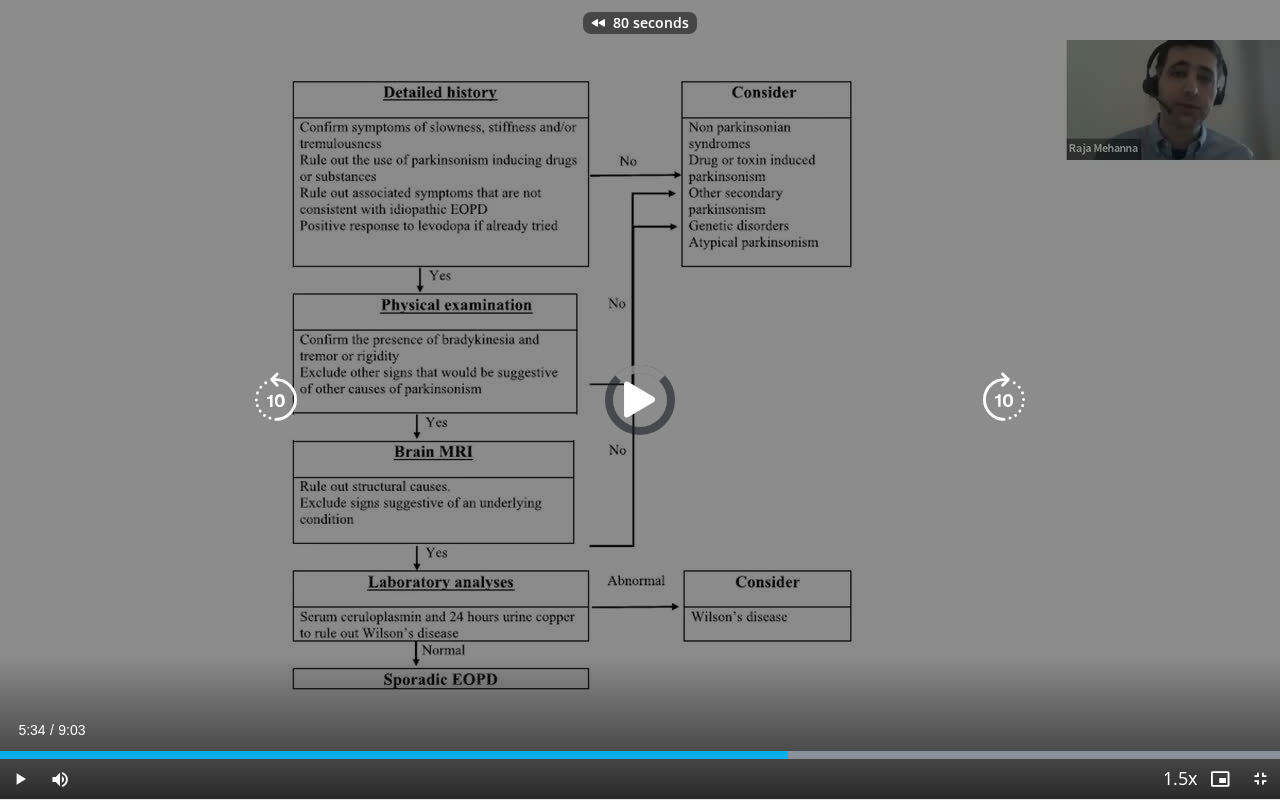 click at bounding box center [276, 400] 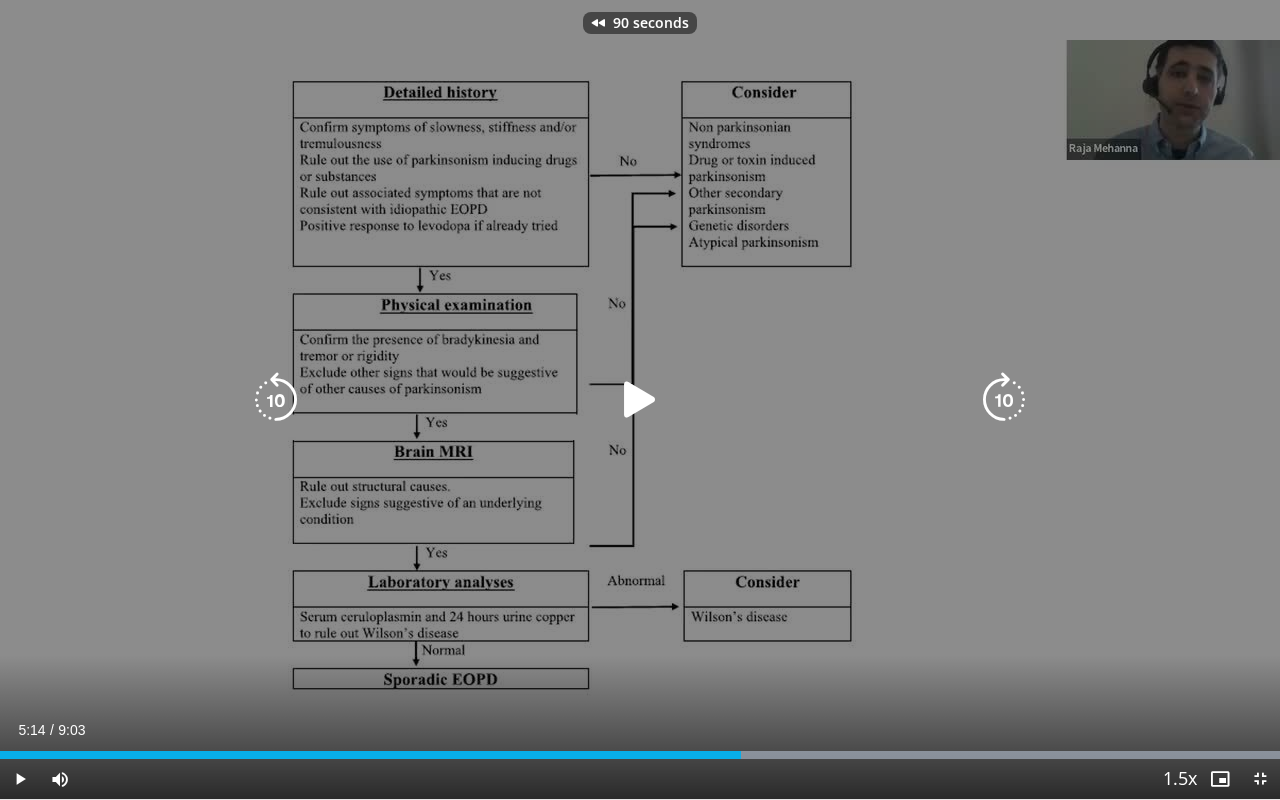 click at bounding box center (276, 400) 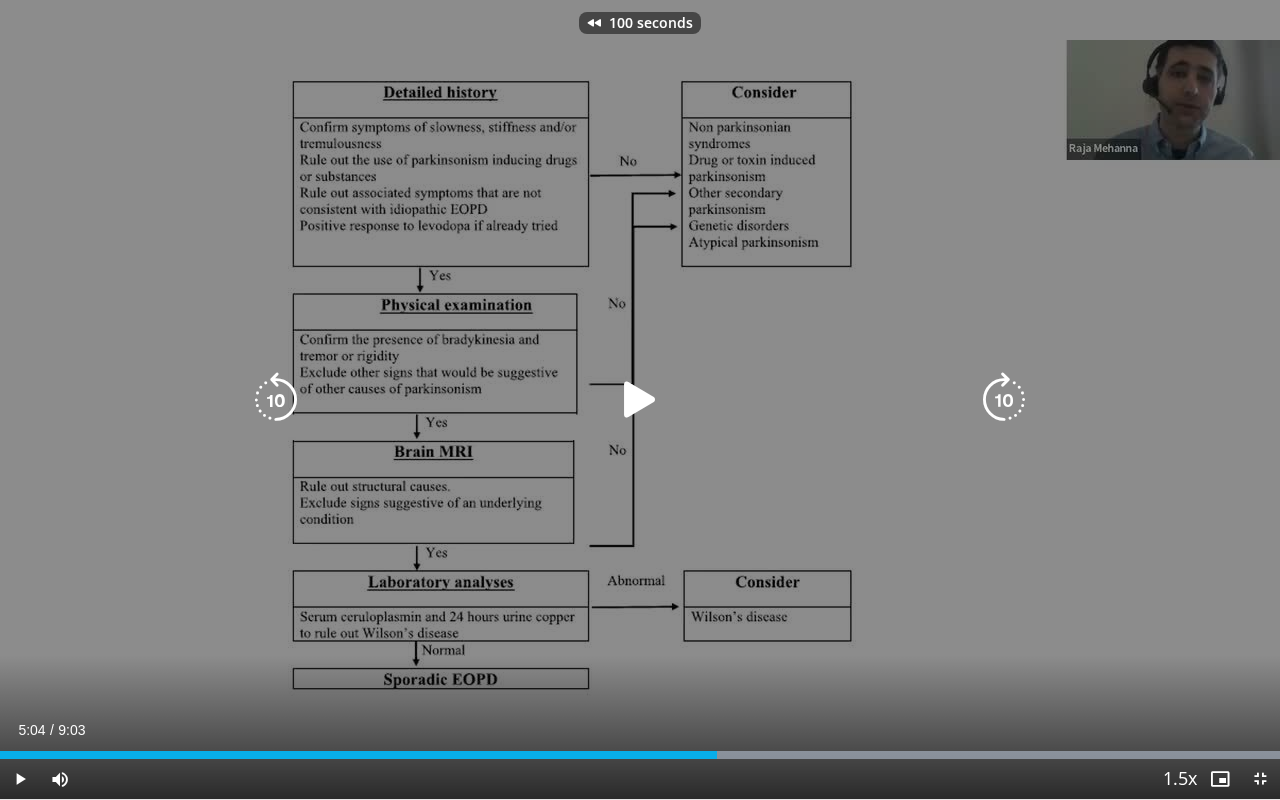 click at bounding box center (640, 400) 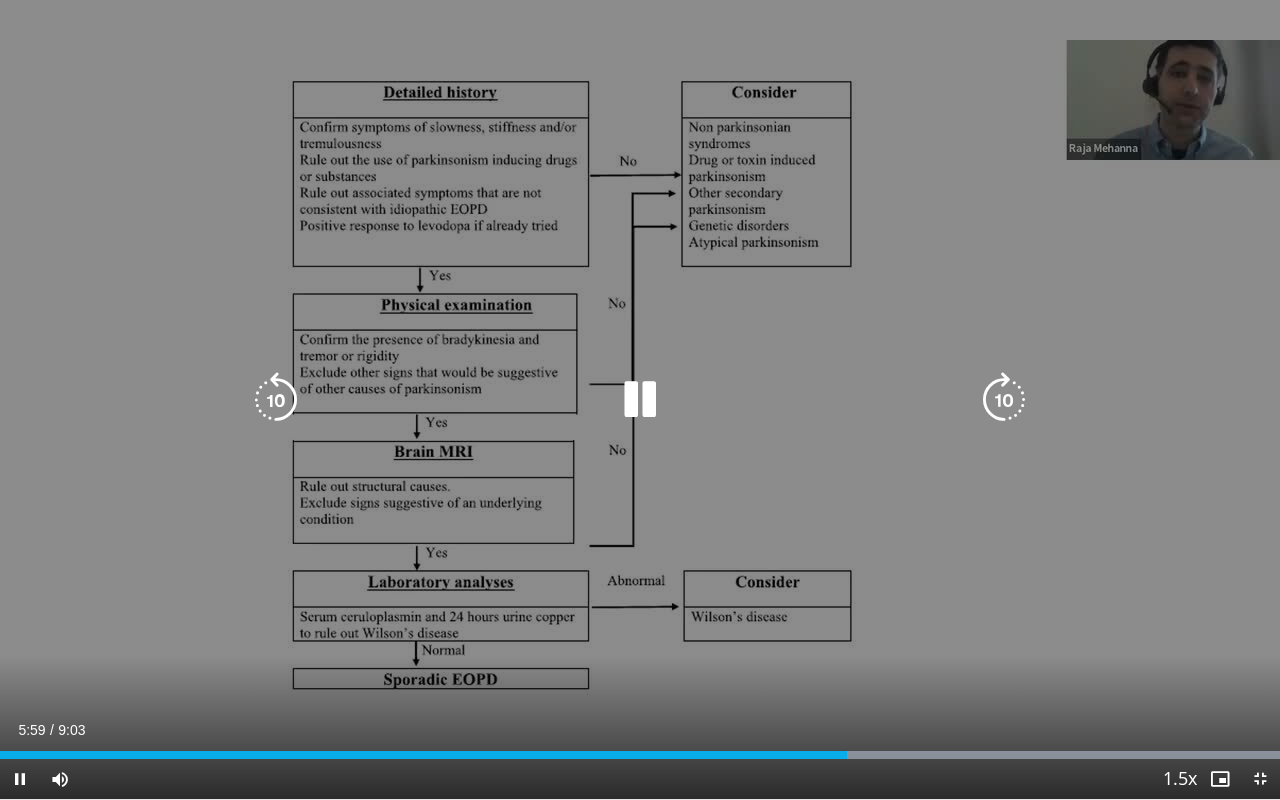 click at bounding box center (640, 400) 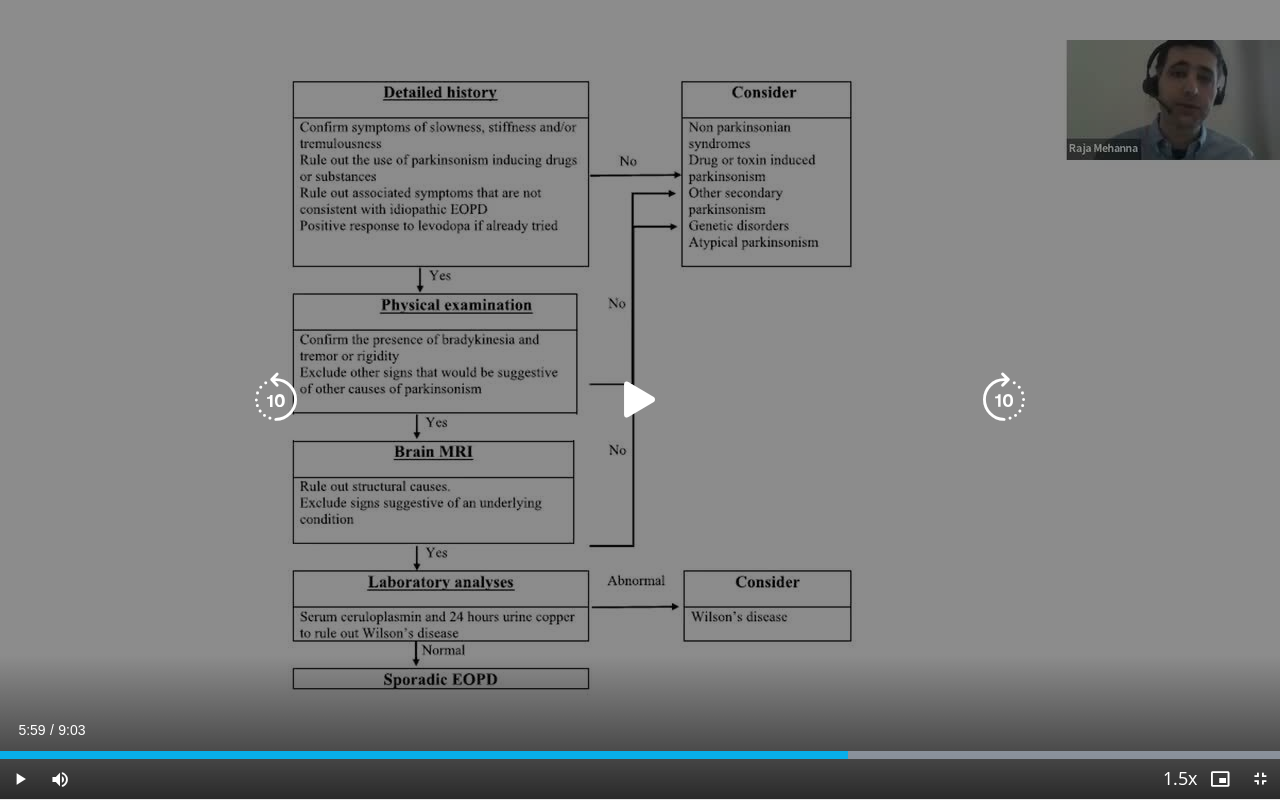 click at bounding box center (640, 400) 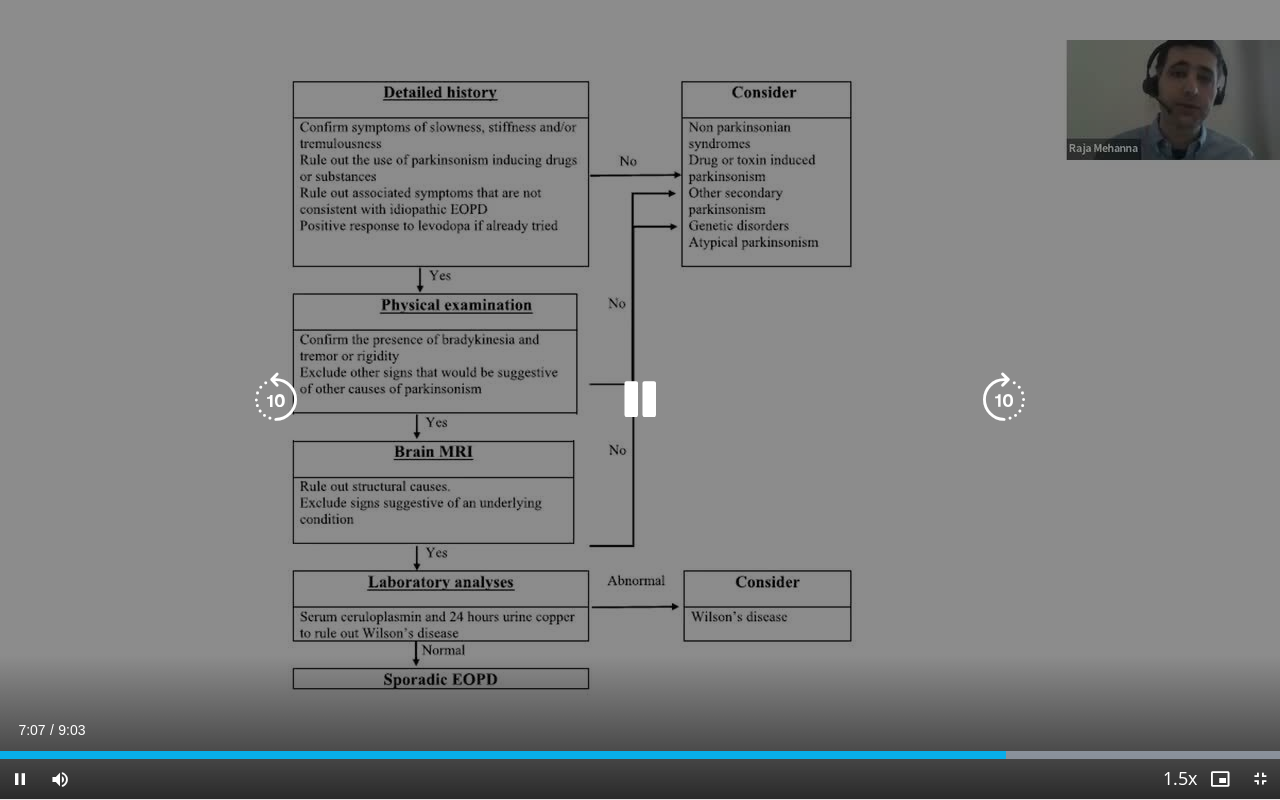 click at bounding box center (640, 400) 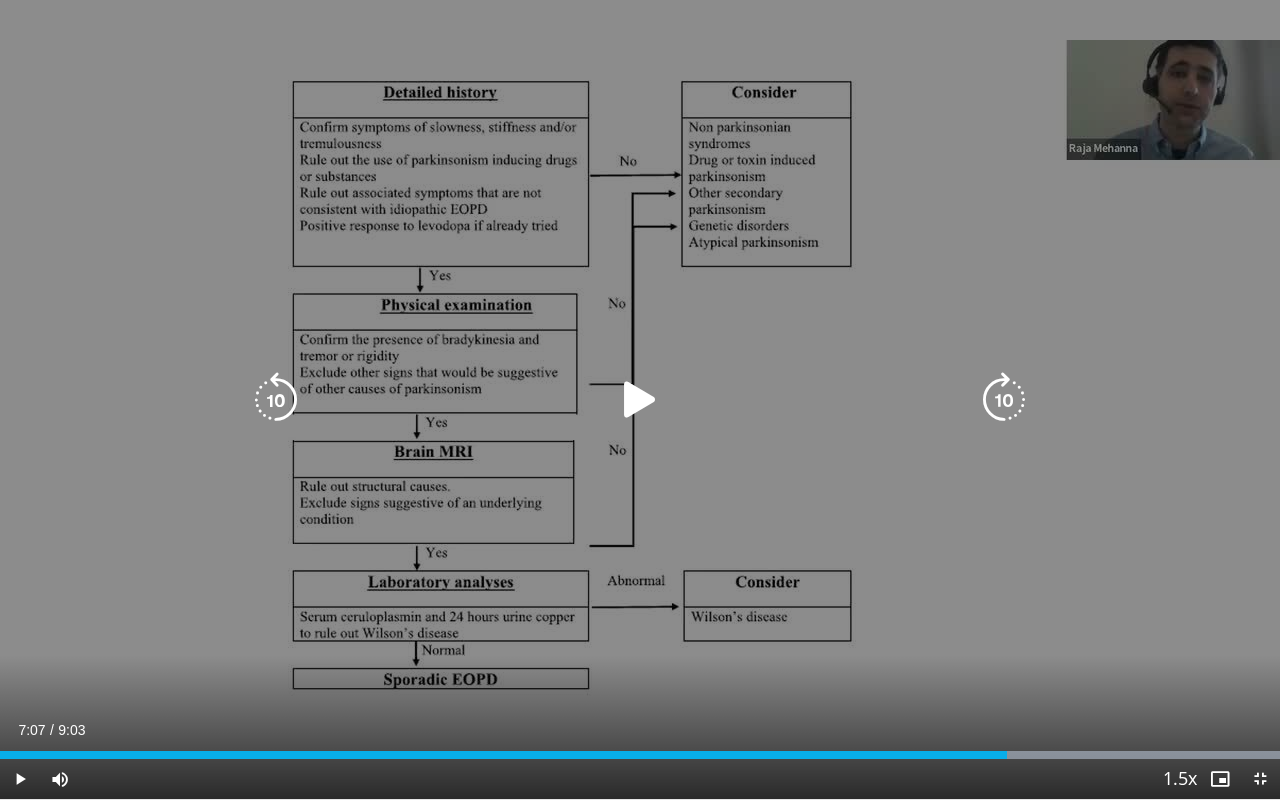 click at bounding box center [640, 400] 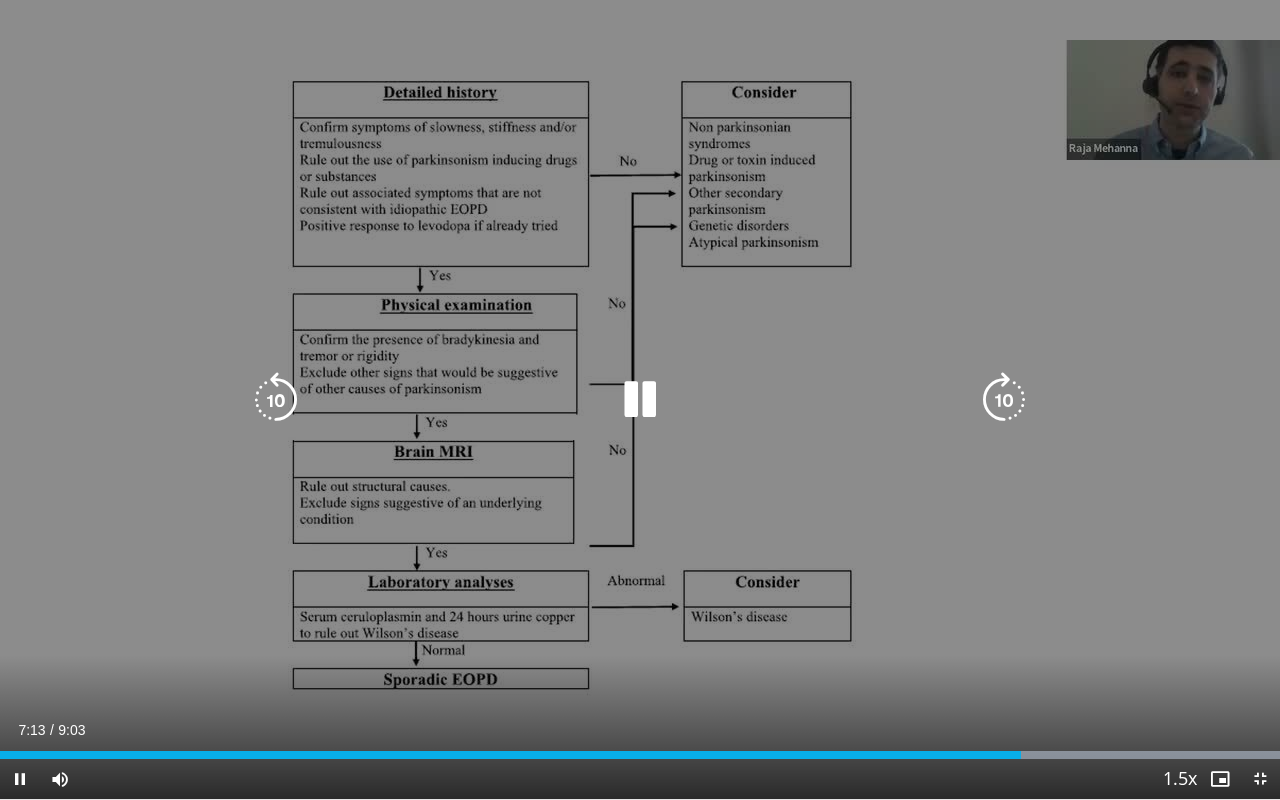click at bounding box center (640, 400) 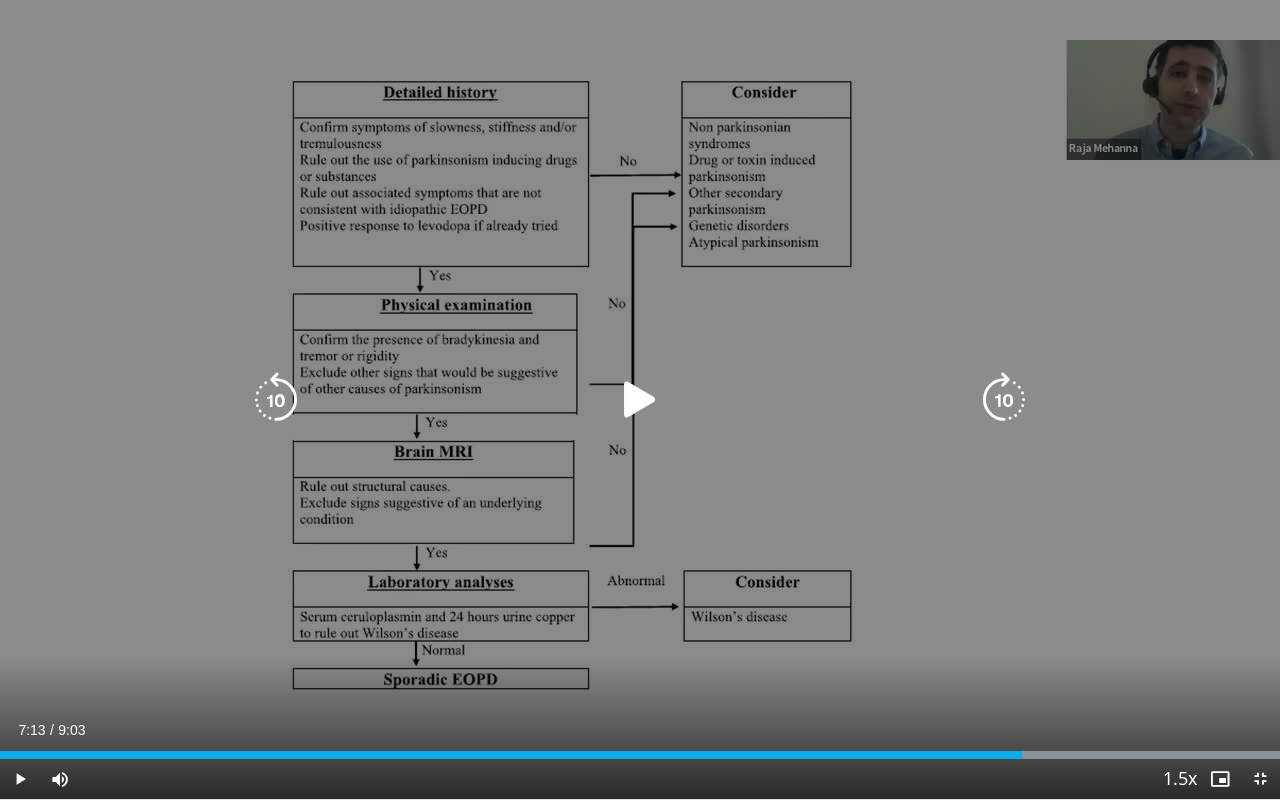 click at bounding box center [640, 400] 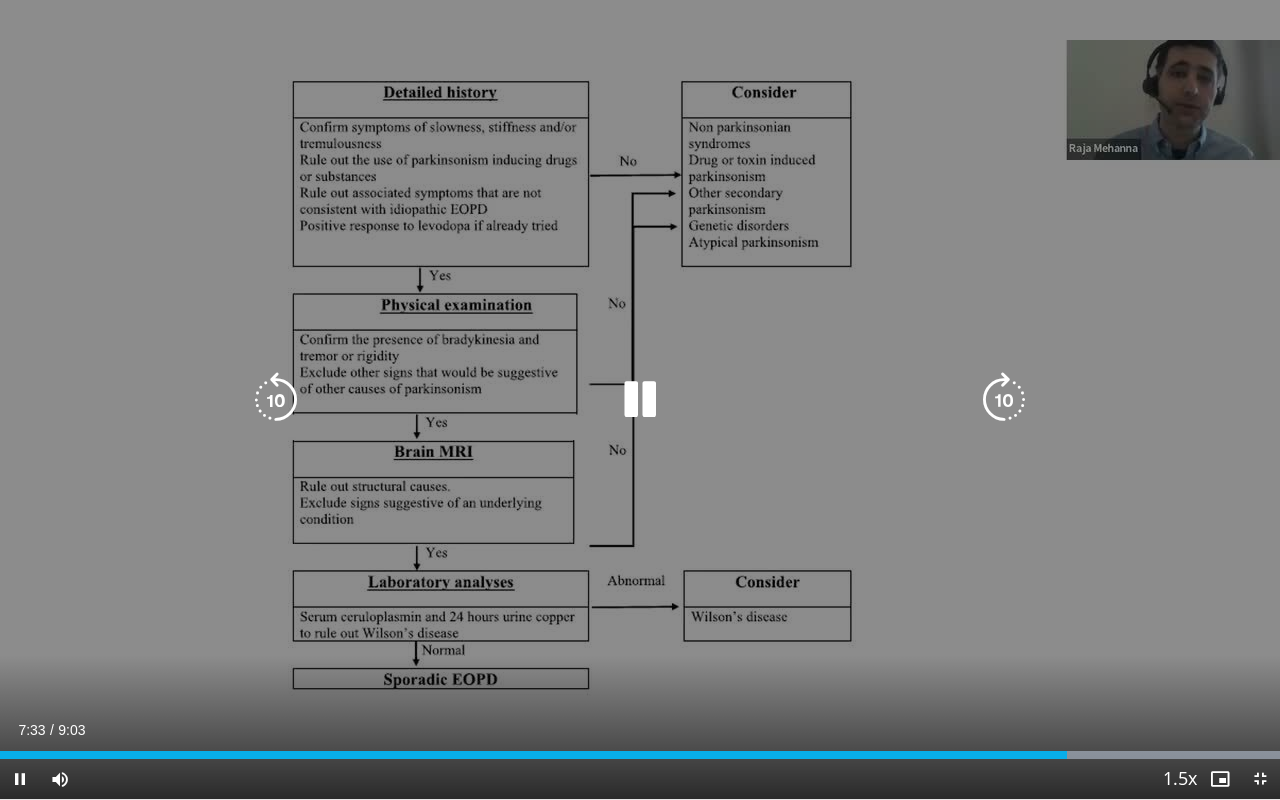 click at bounding box center (640, 400) 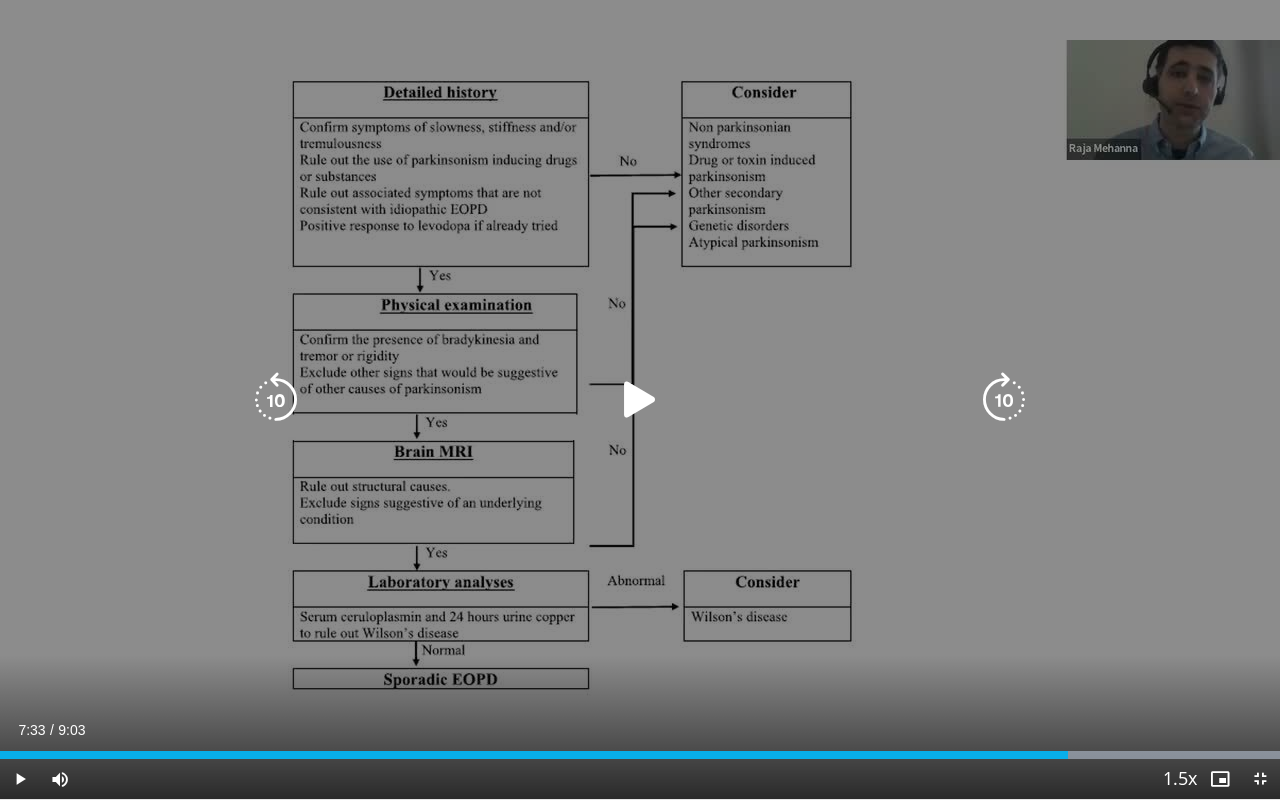 click at bounding box center (640, 400) 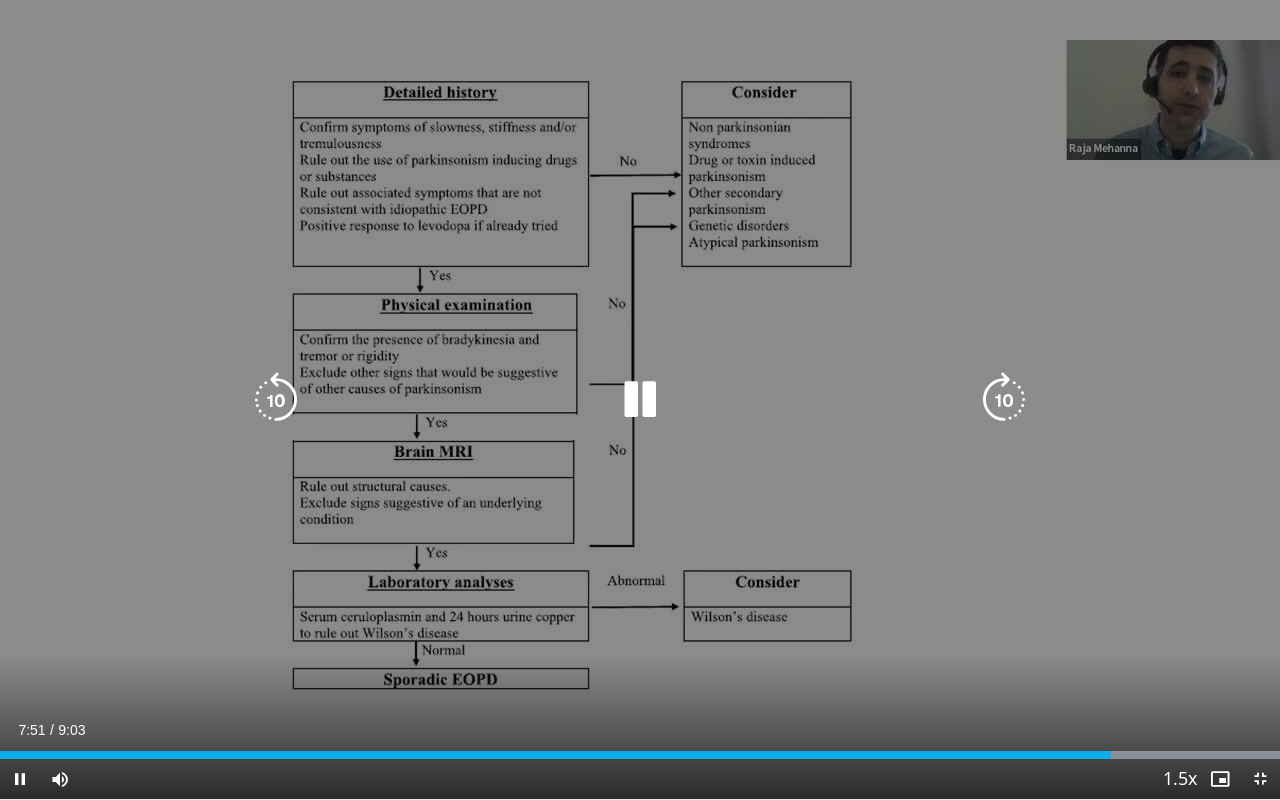 click at bounding box center [640, 400] 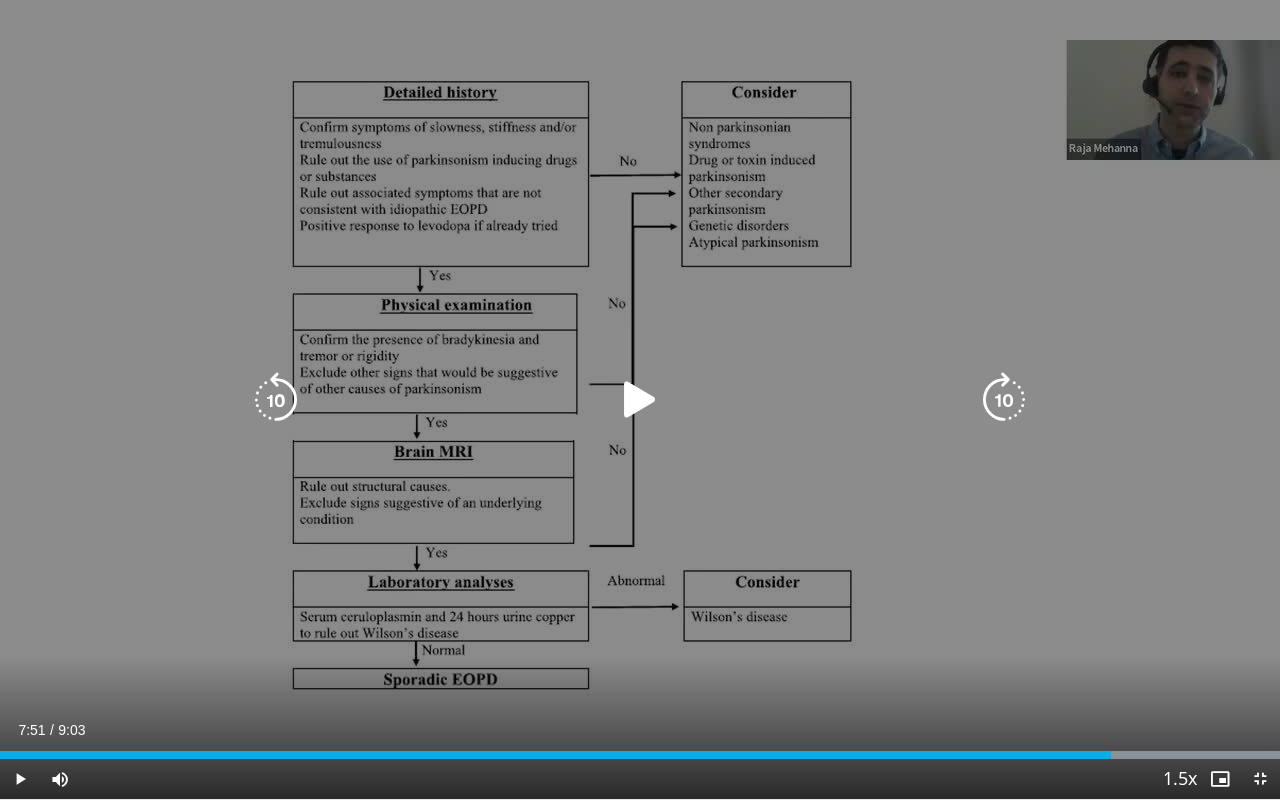 click at bounding box center (640, 400) 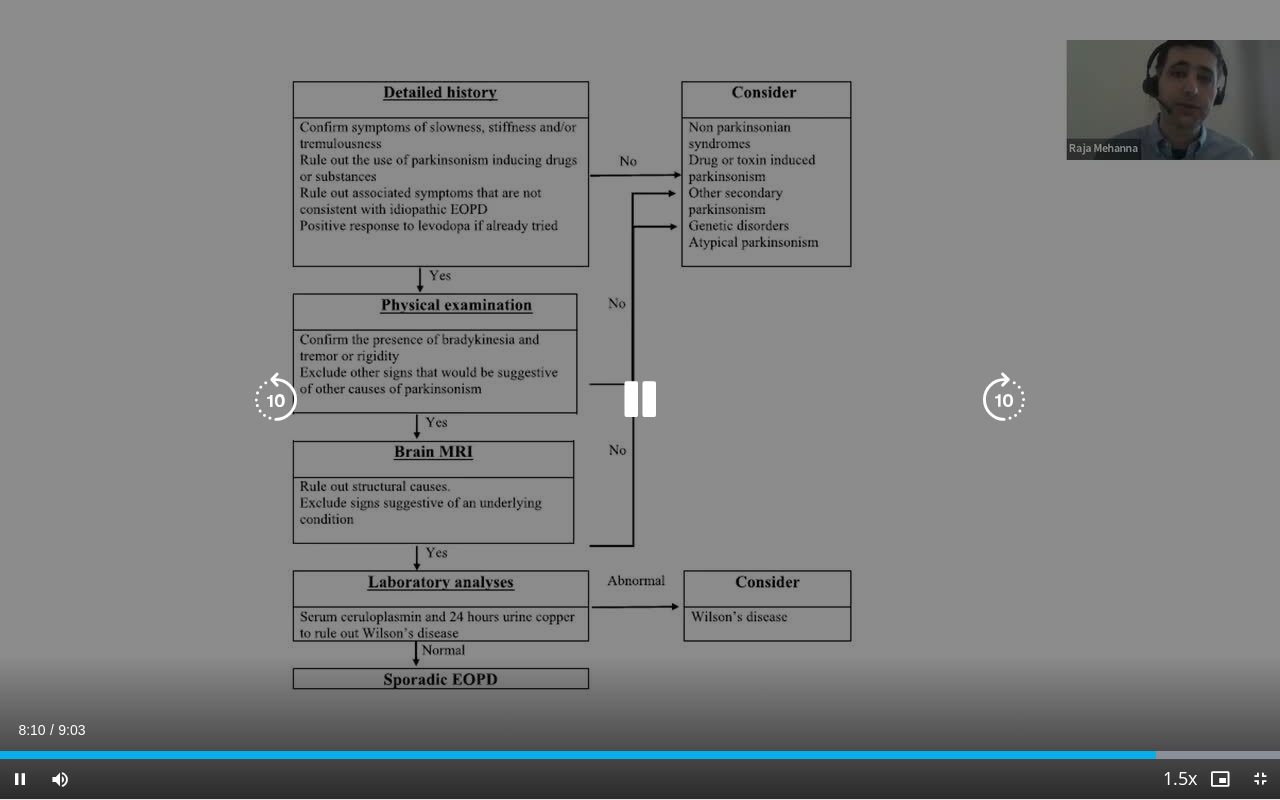 click at bounding box center [276, 400] 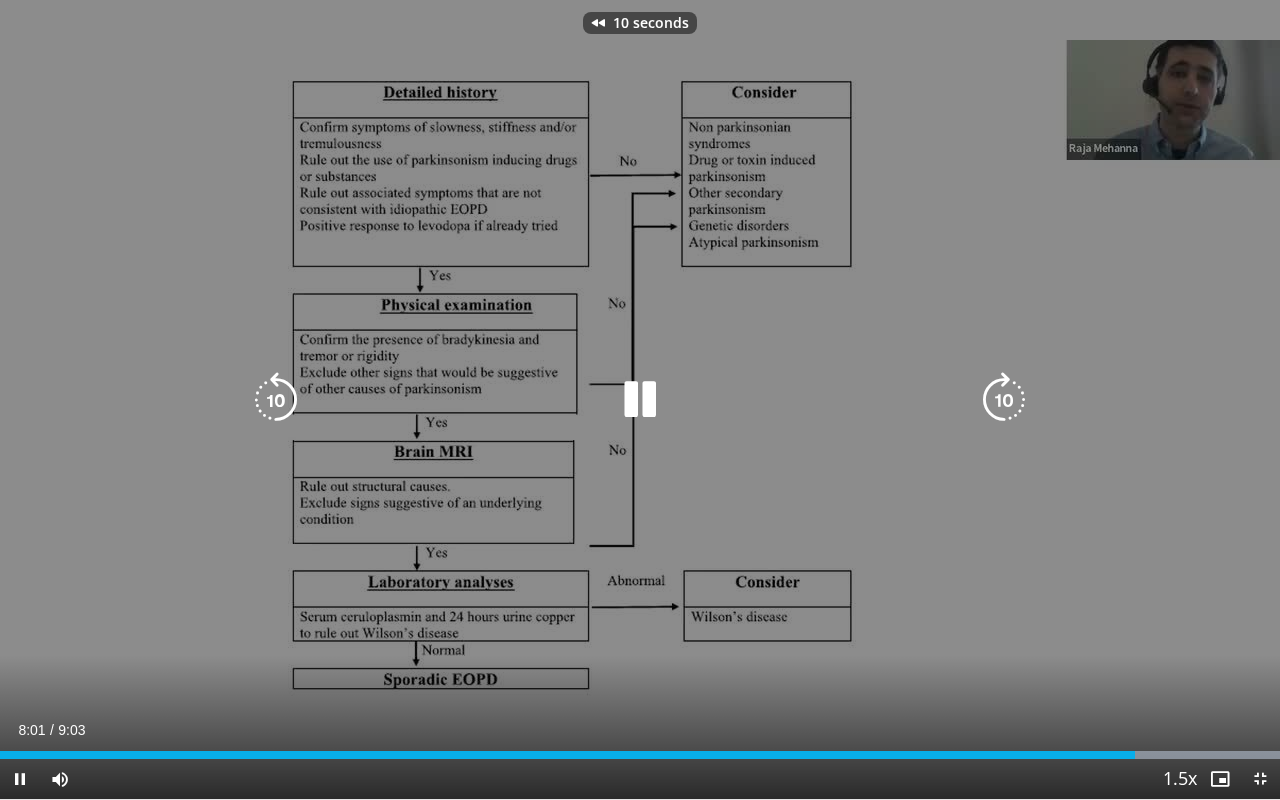 click at bounding box center [640, 400] 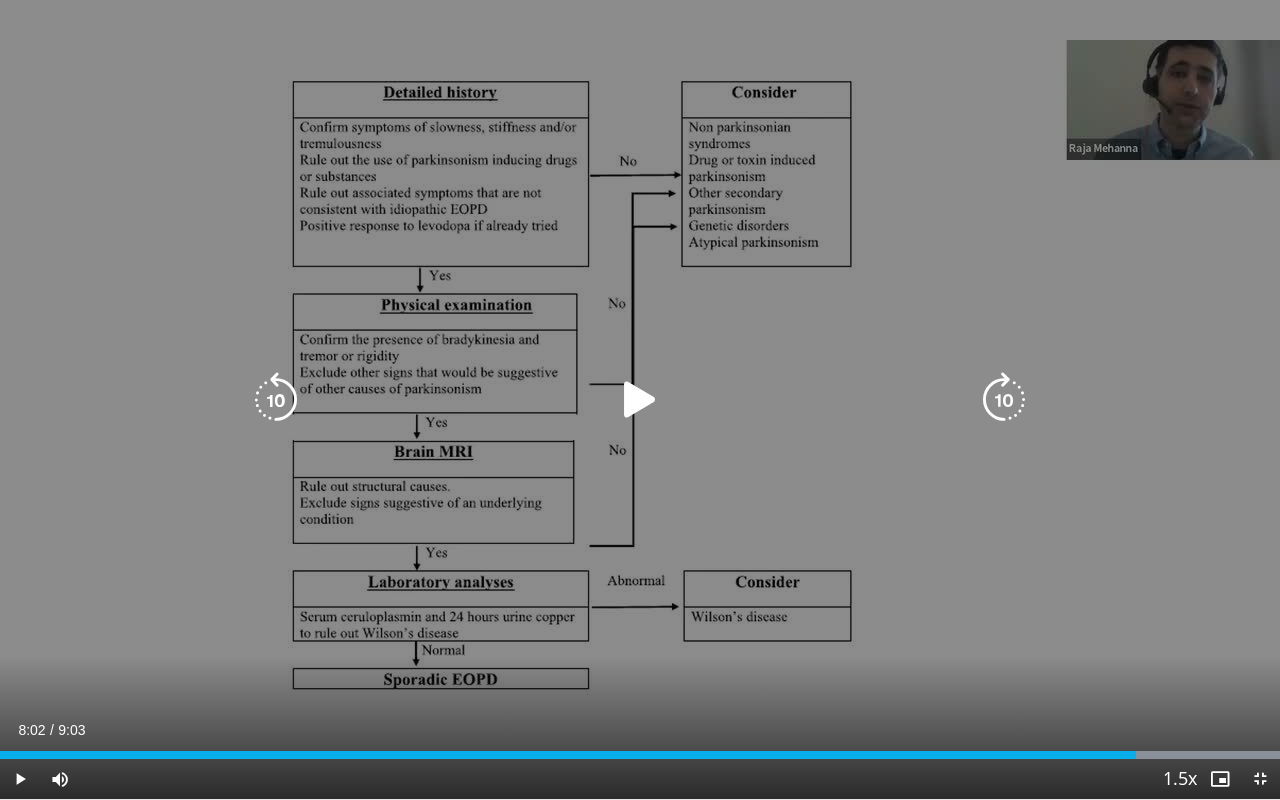 click at bounding box center [640, 400] 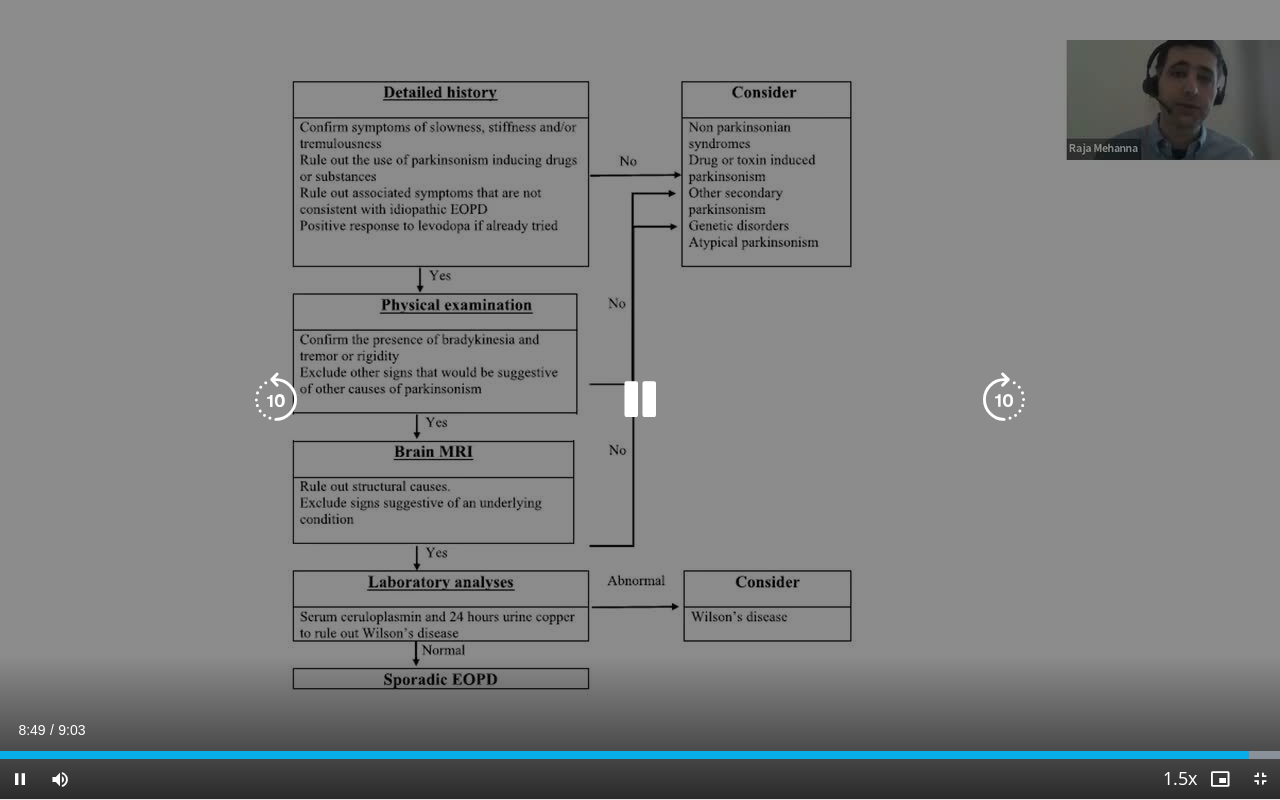 click at bounding box center (276, 400) 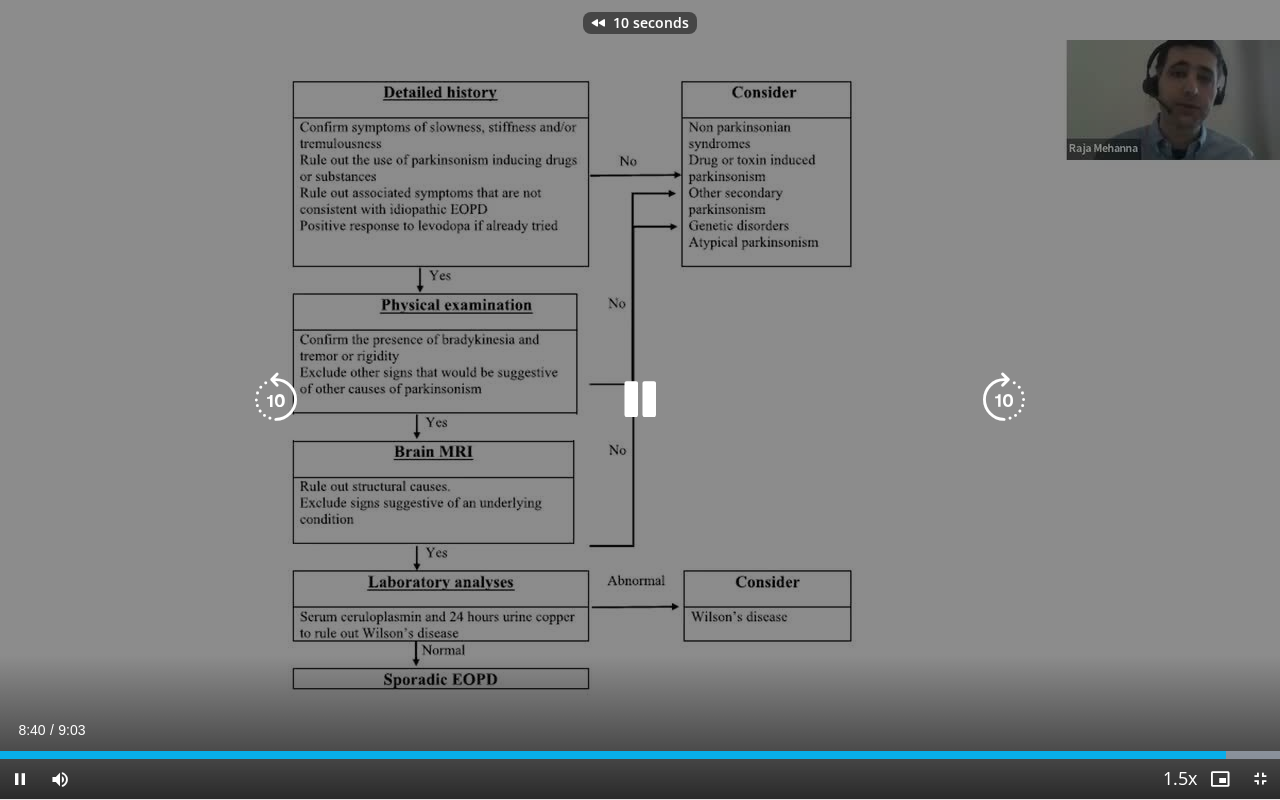 click at bounding box center [276, 400] 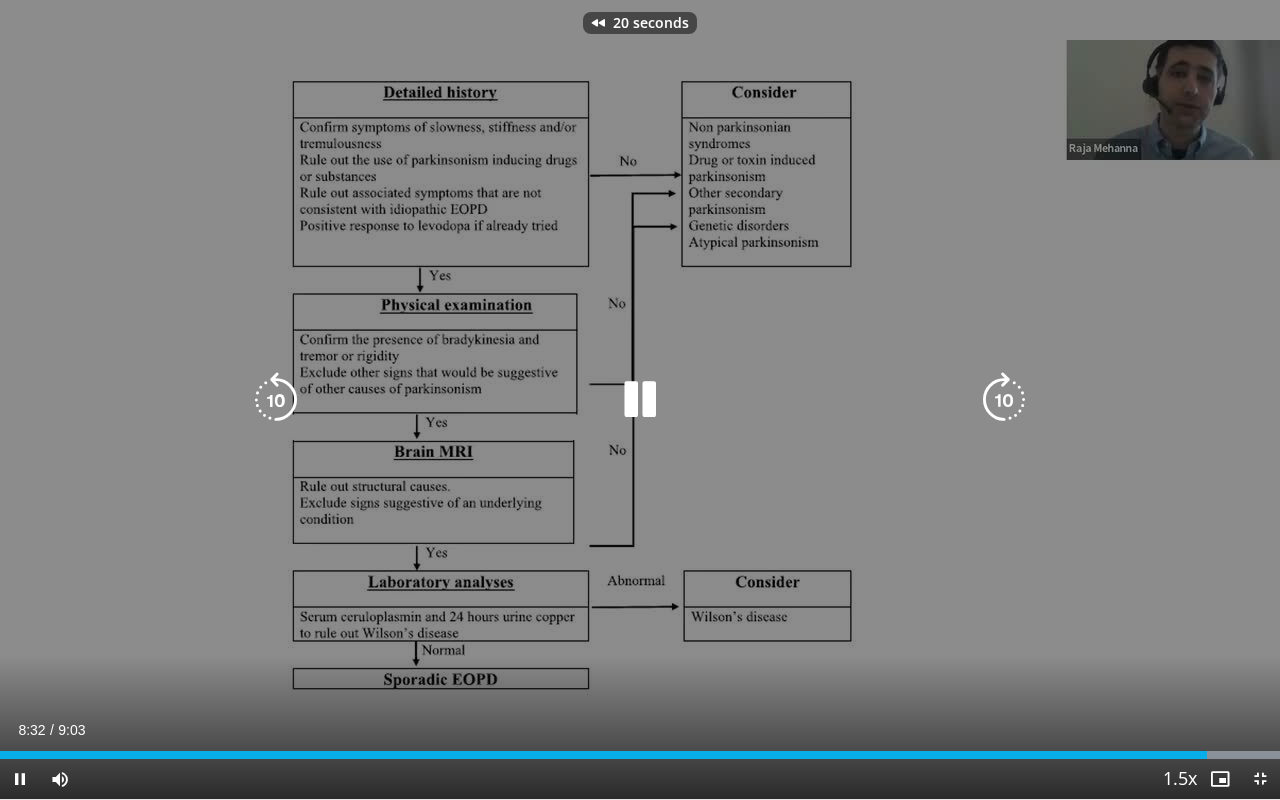 click at bounding box center [640, 400] 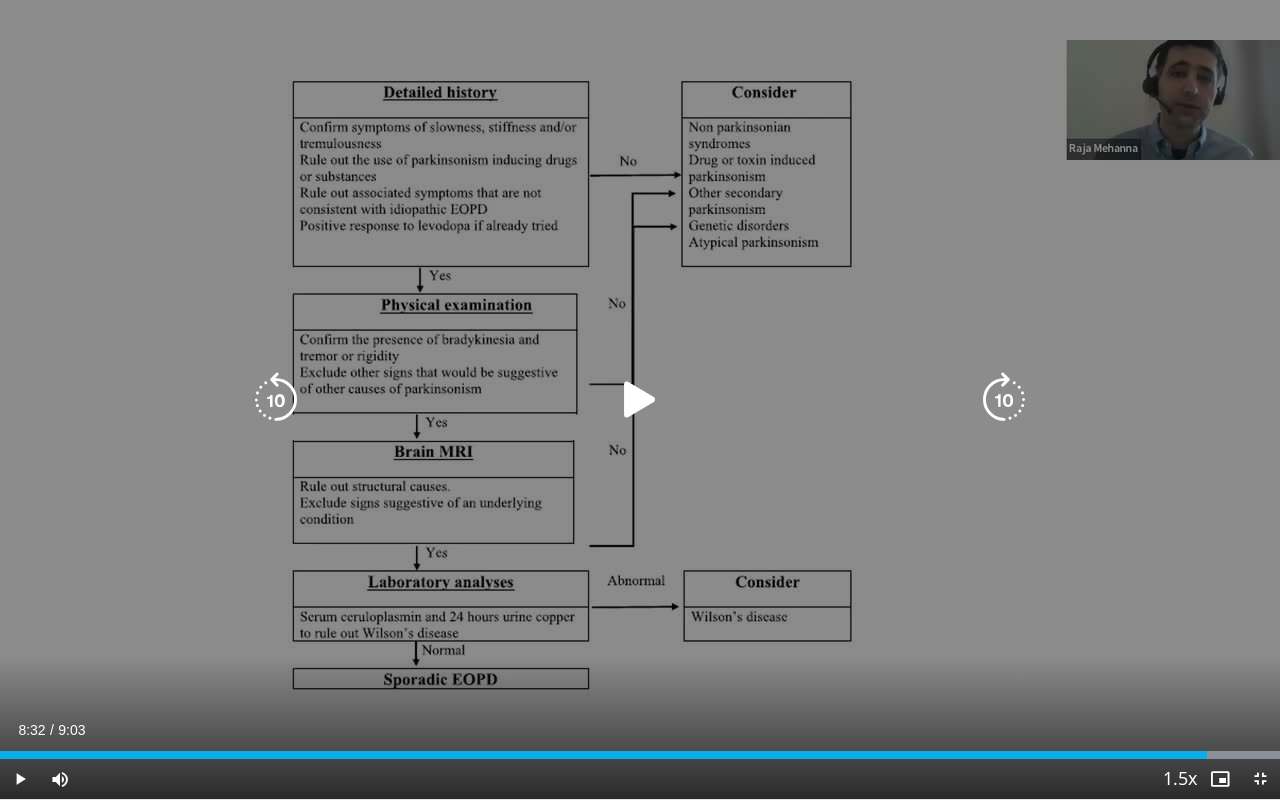 click at bounding box center [640, 400] 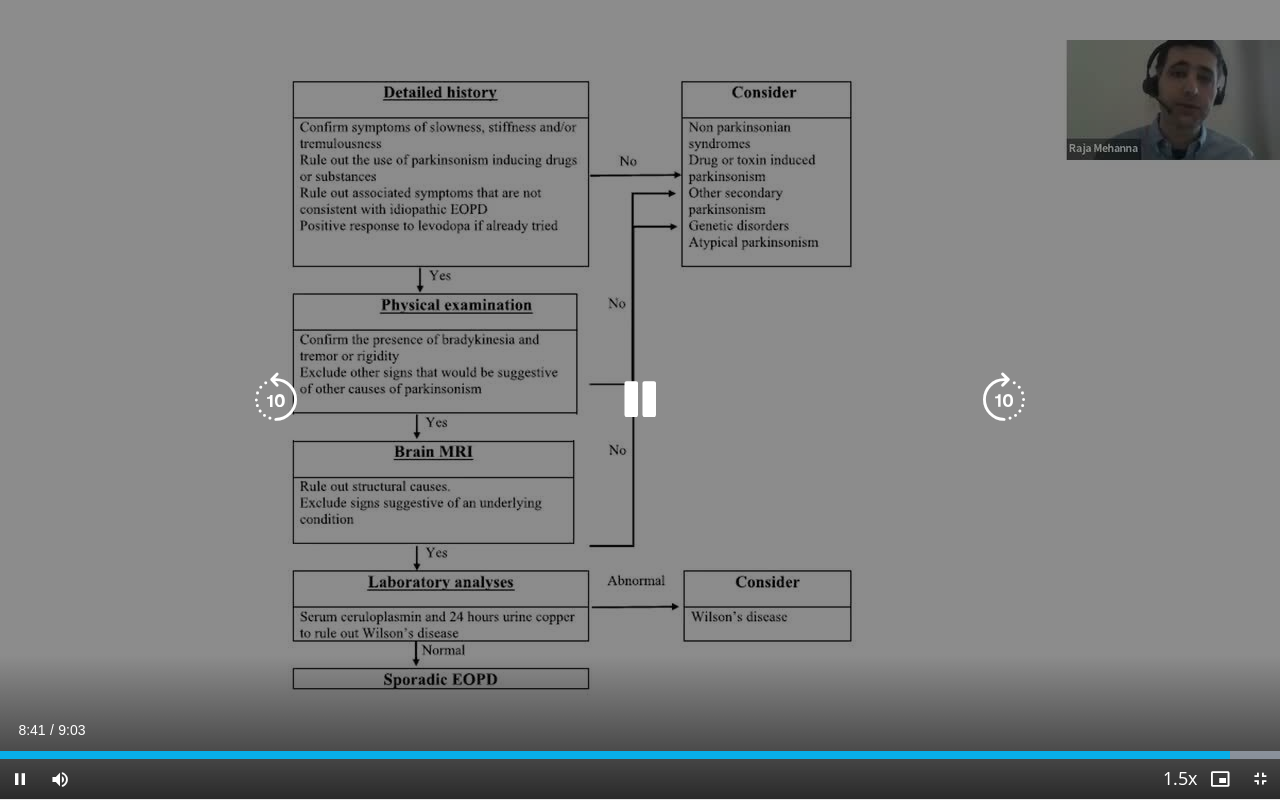 click at bounding box center (640, 400) 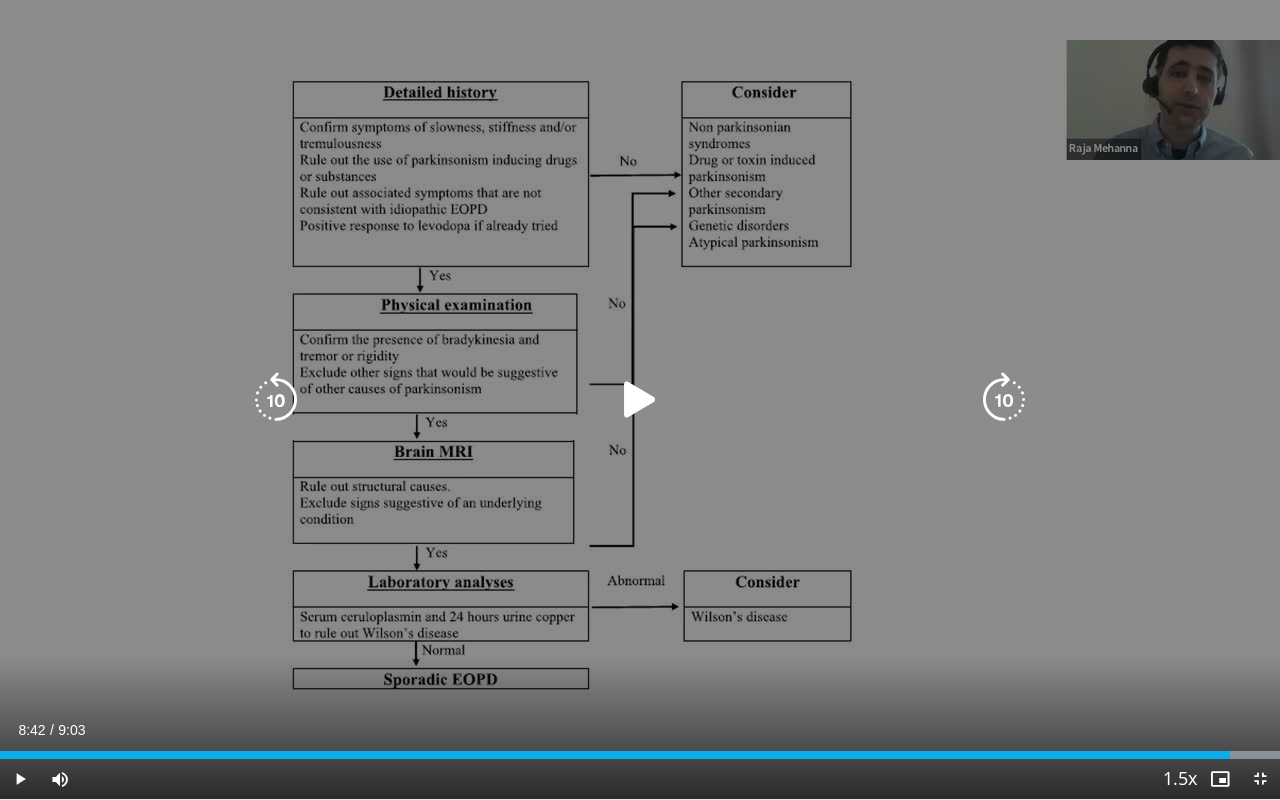 click at bounding box center (640, 400) 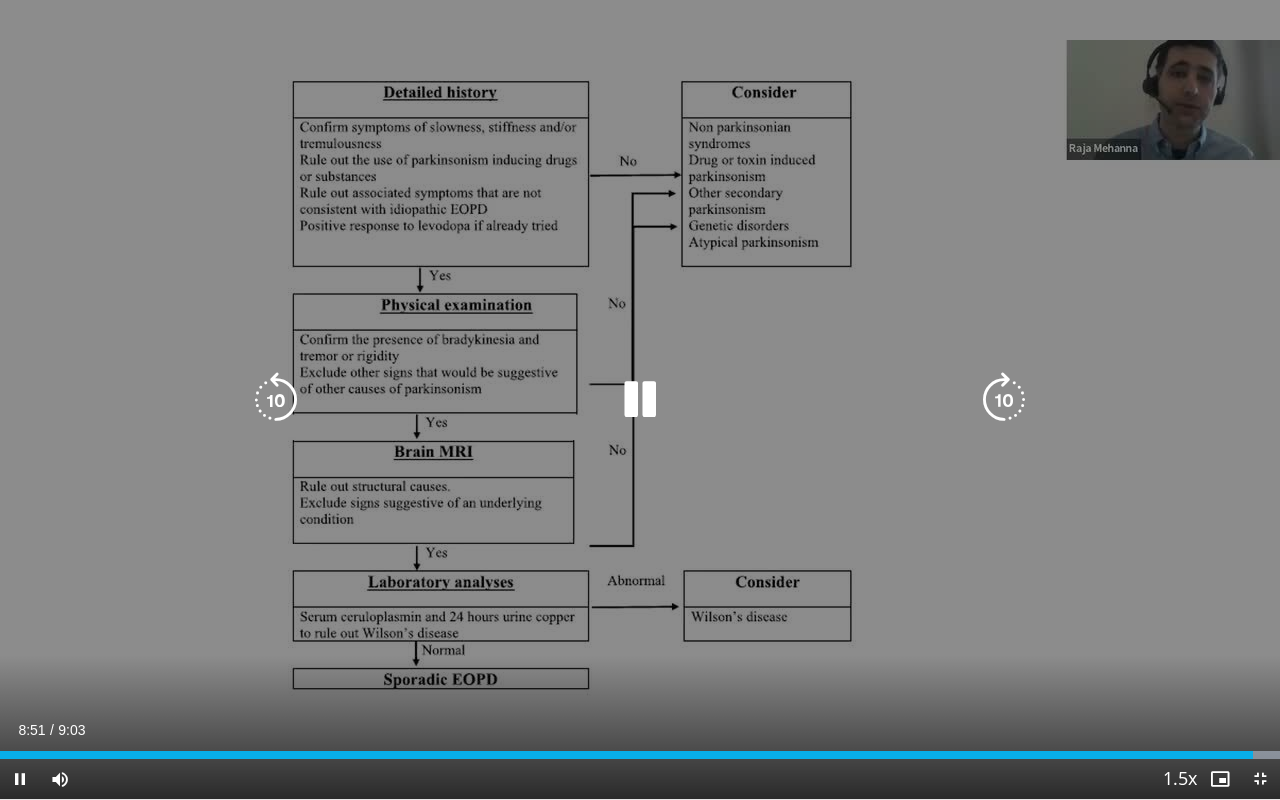 click at bounding box center (640, 400) 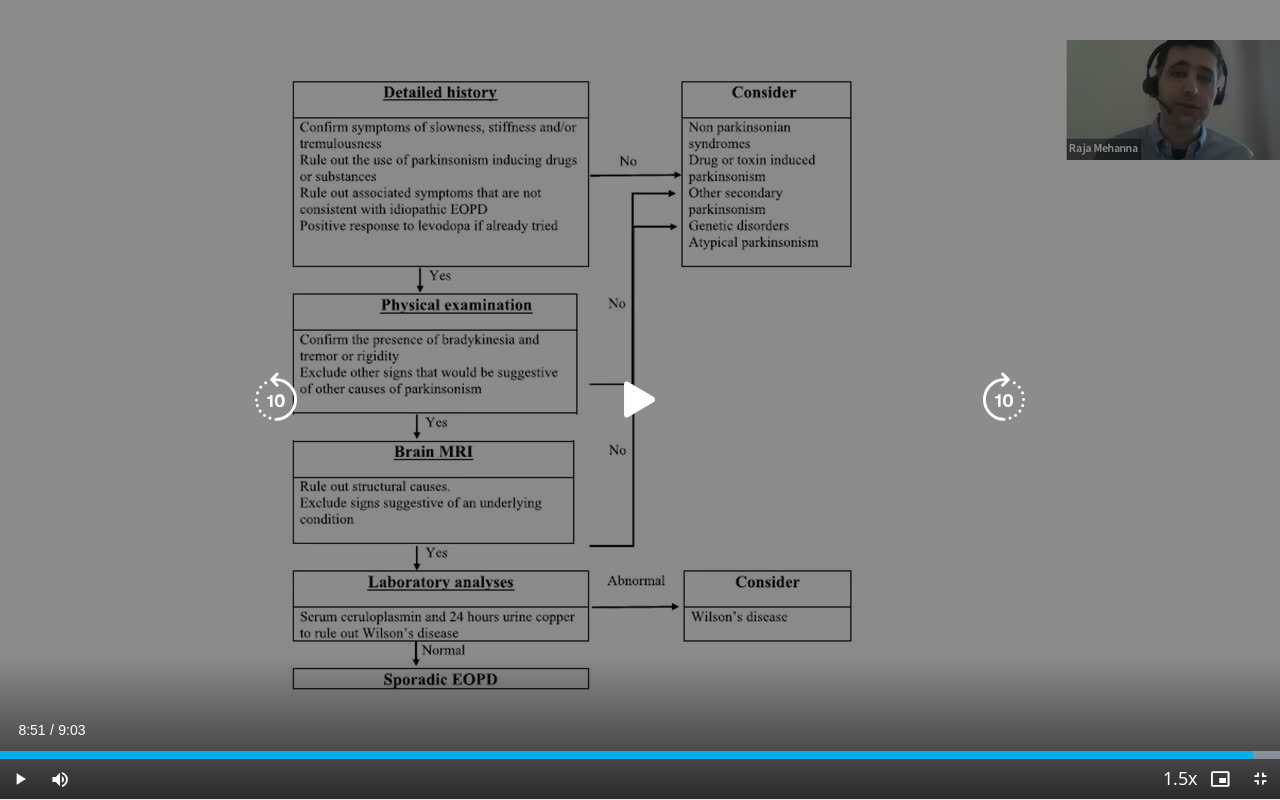 click at bounding box center (640, 400) 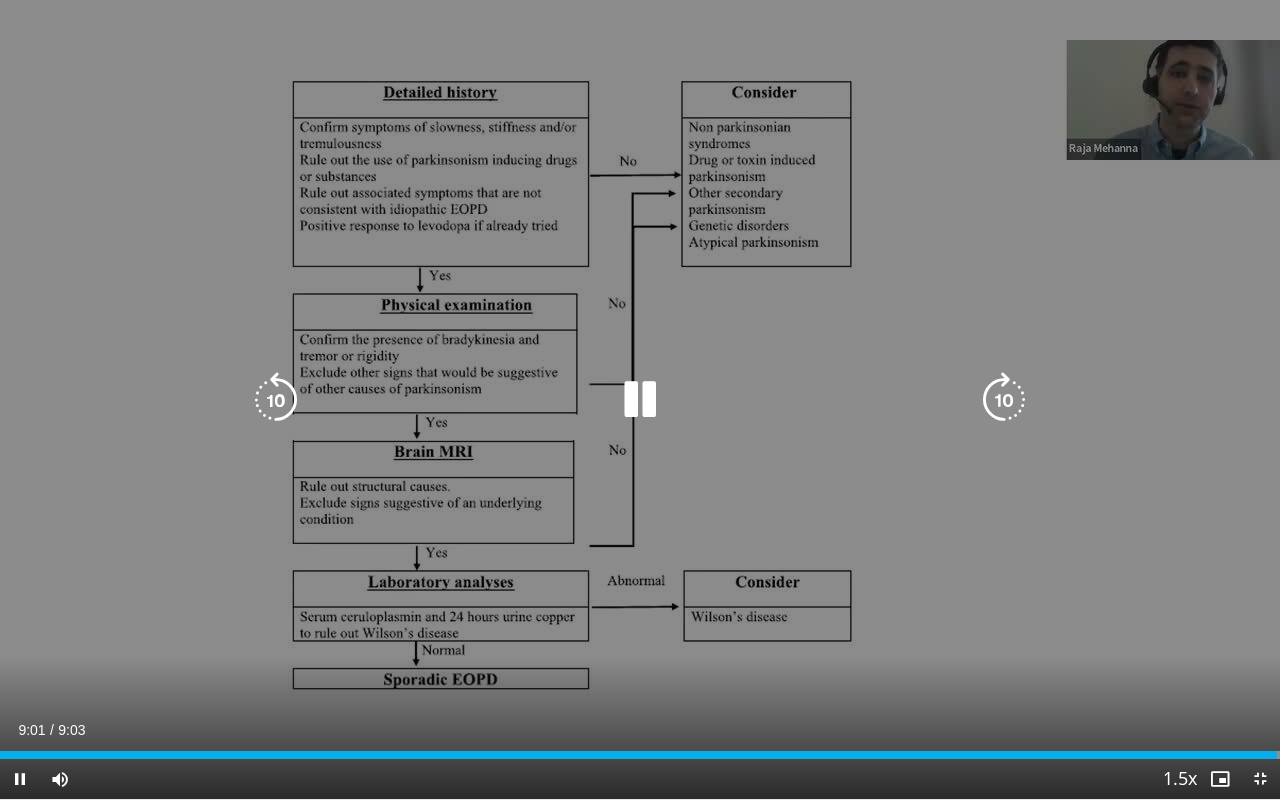 click at bounding box center (640, 400) 